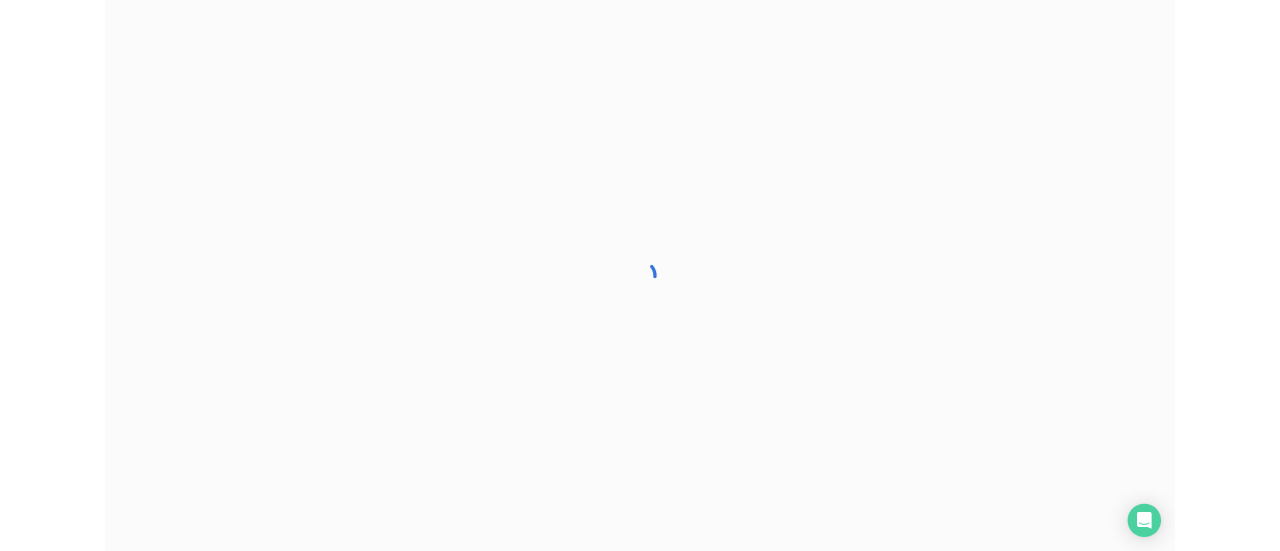 scroll, scrollTop: 0, scrollLeft: 0, axis: both 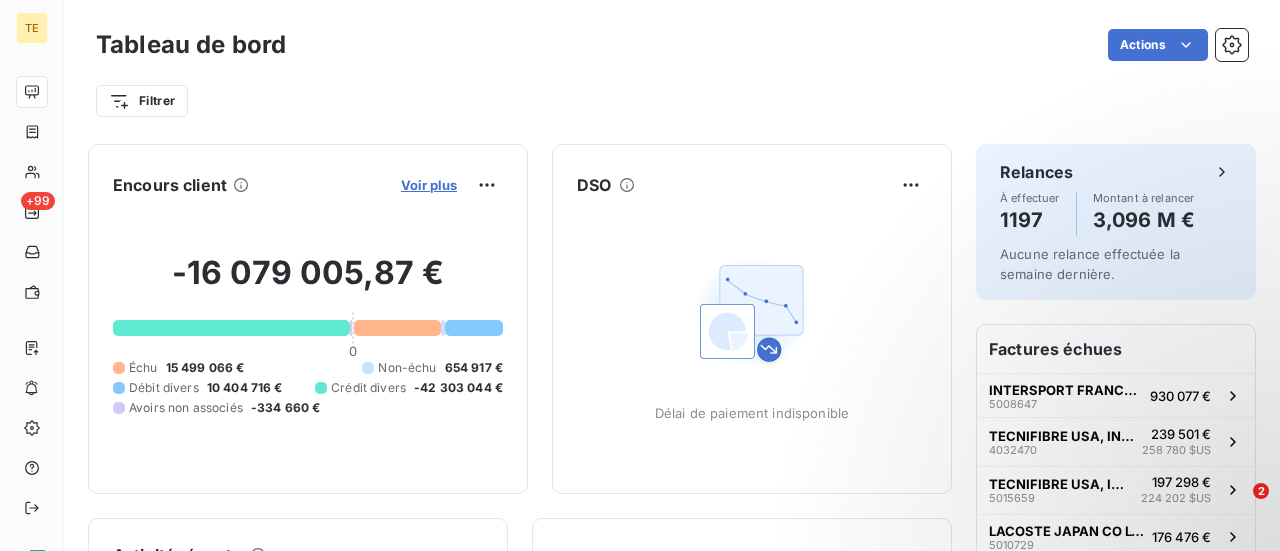 click on "Voir plus" at bounding box center (429, 185) 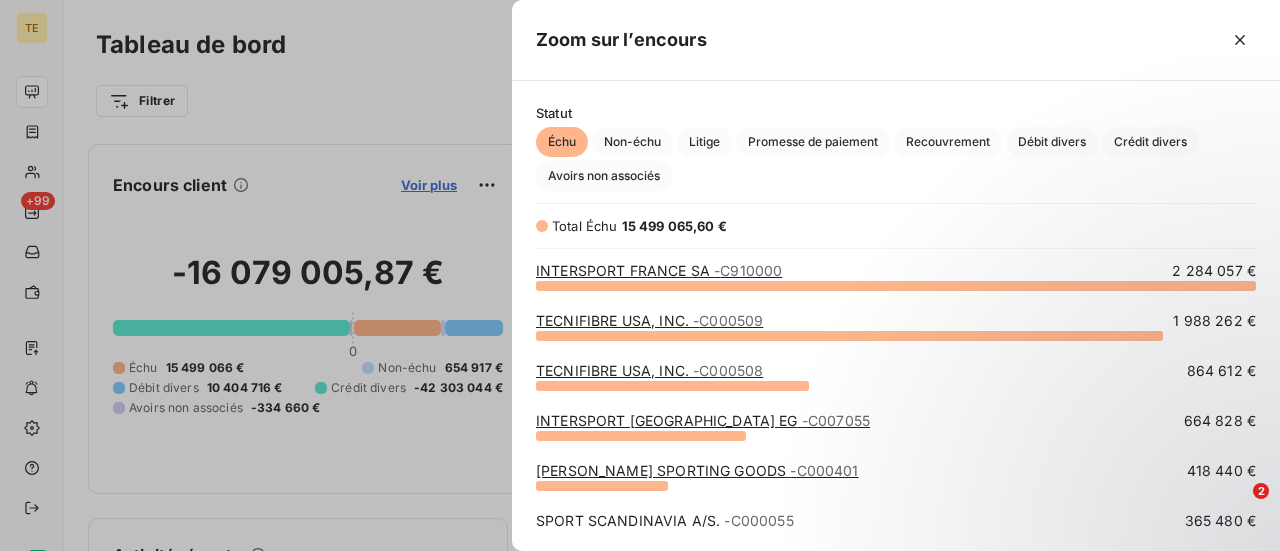 scroll, scrollTop: 16, scrollLeft: 16, axis: both 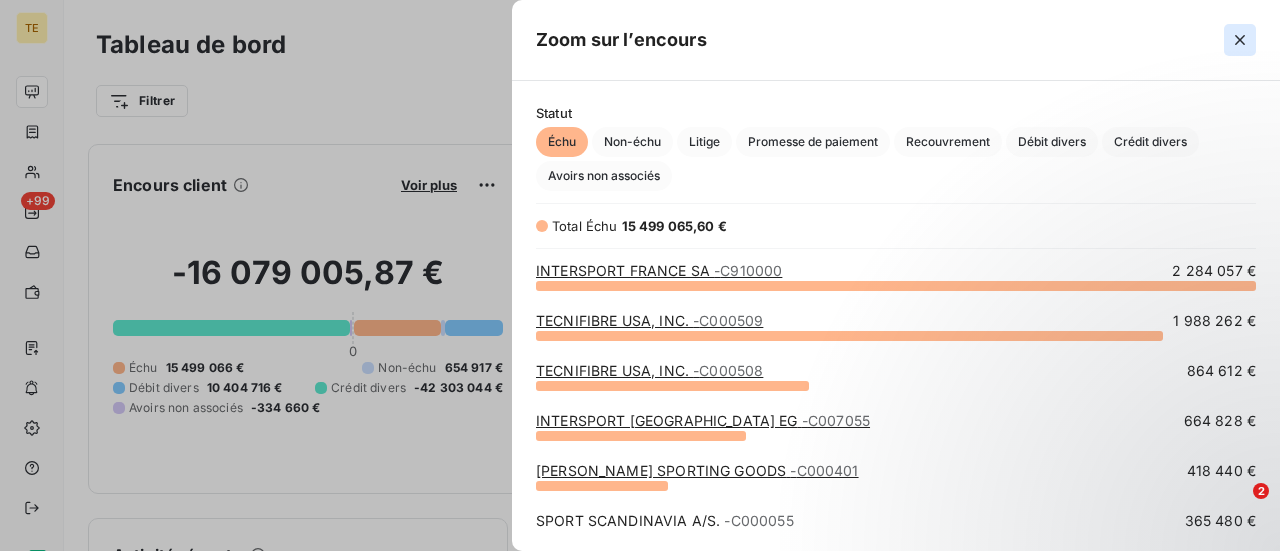 click 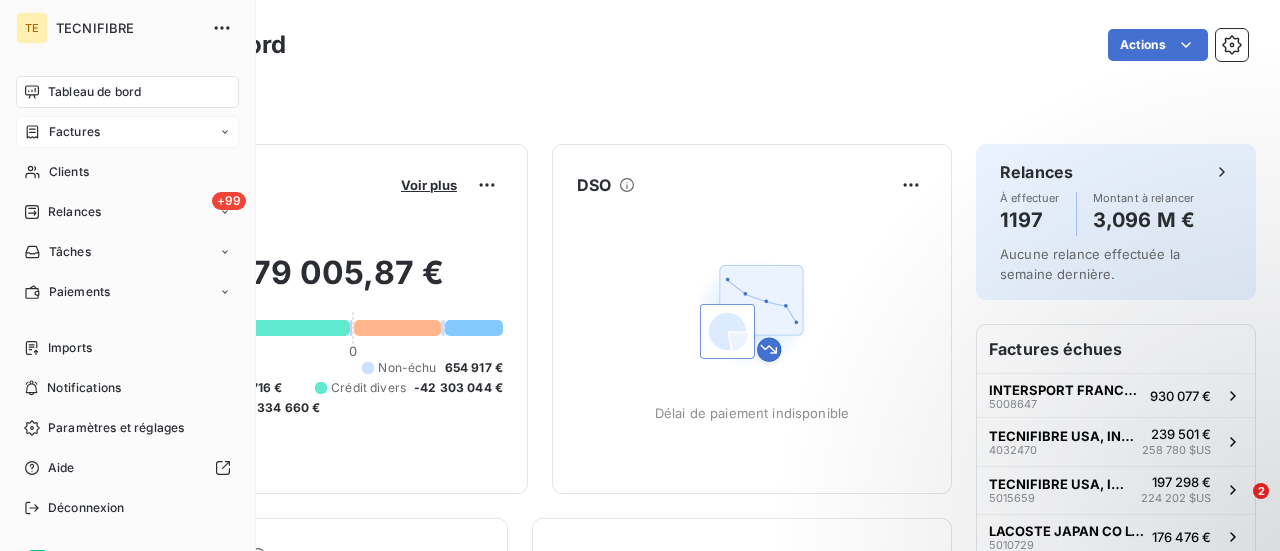 click on "Factures" at bounding box center [74, 132] 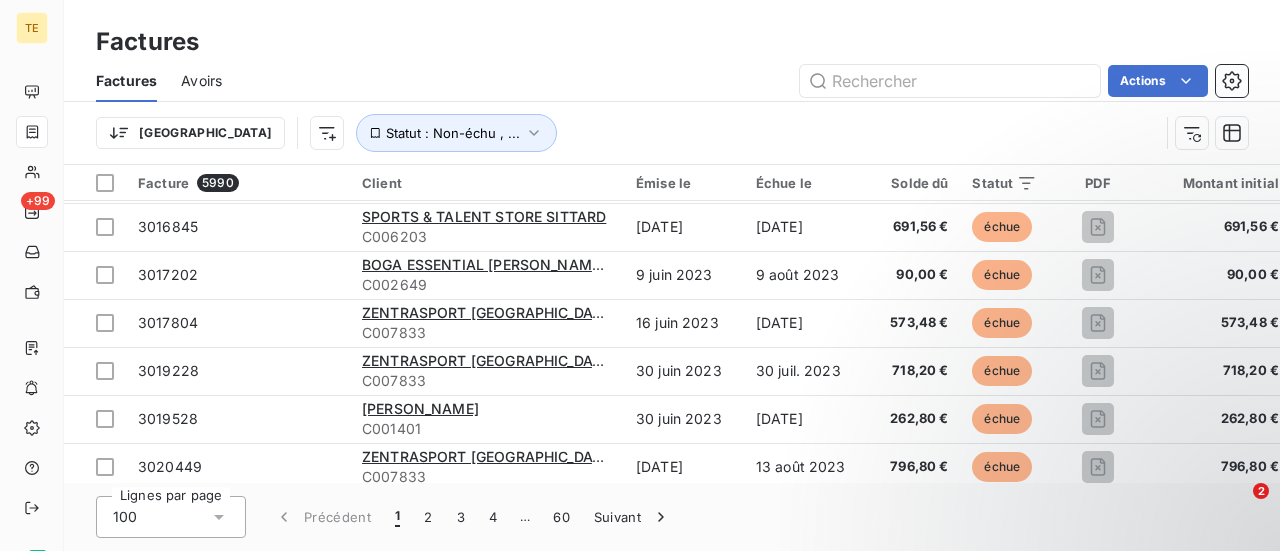 scroll, scrollTop: 0, scrollLeft: 0, axis: both 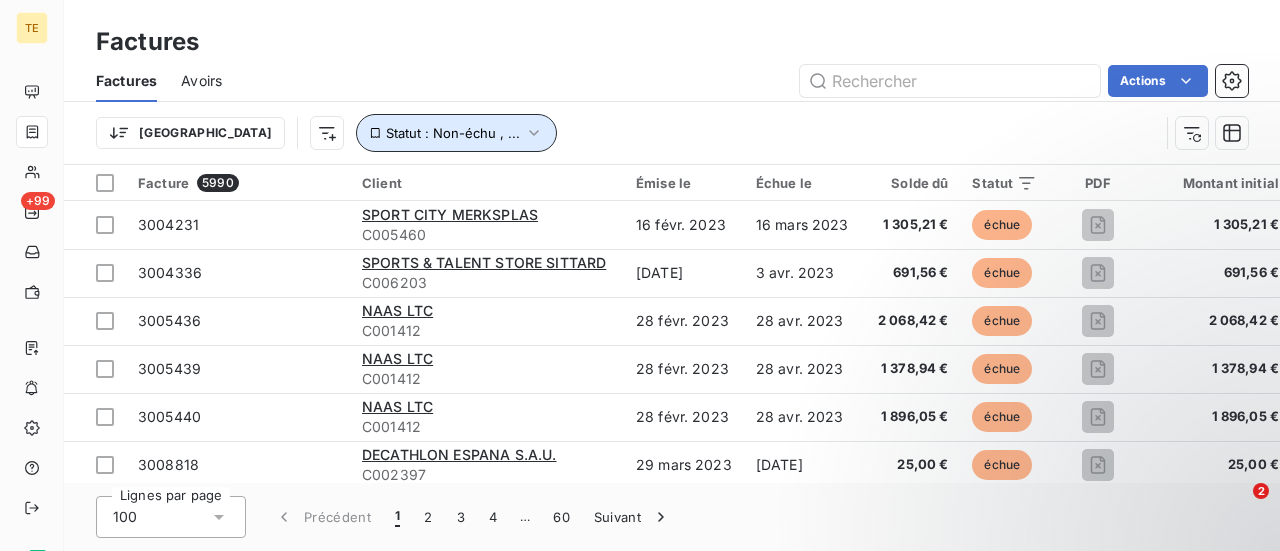 click 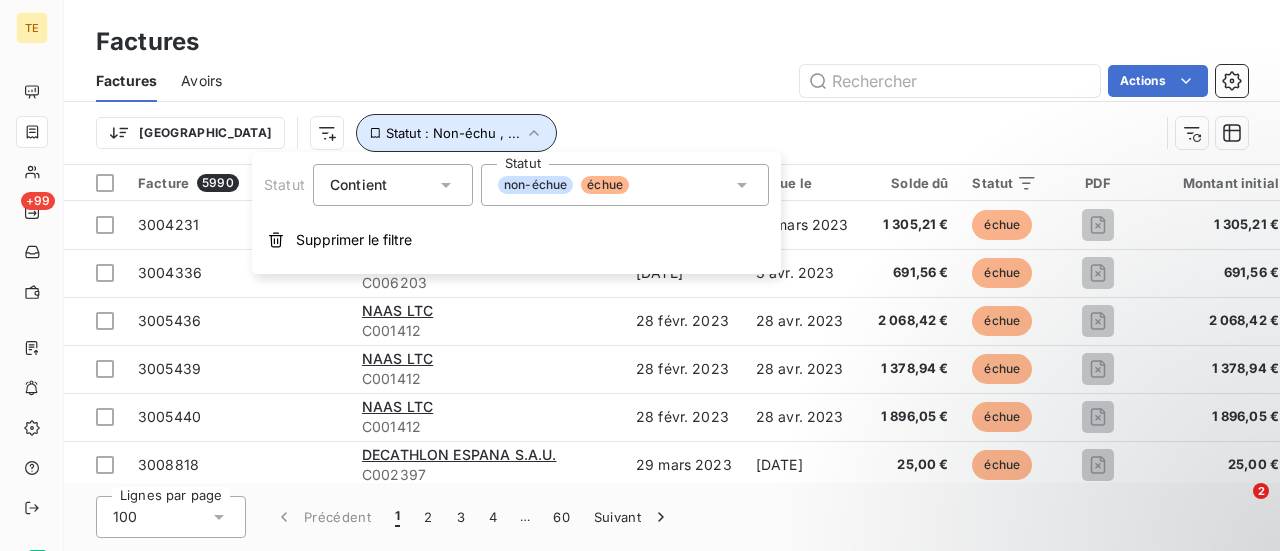 click 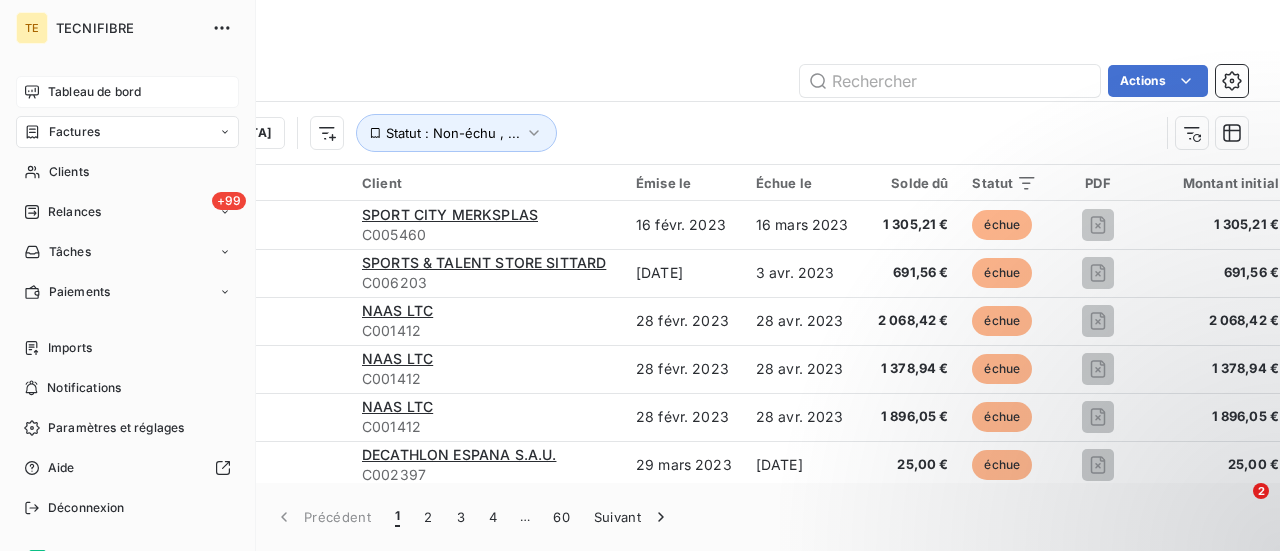 click 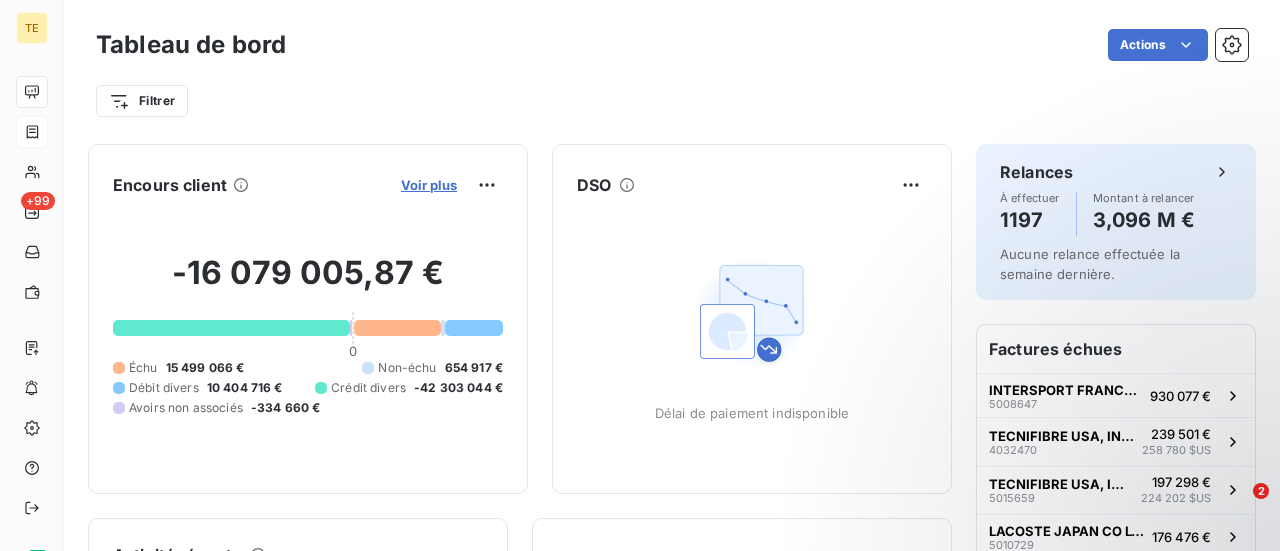 click on "Voir plus" at bounding box center [429, 185] 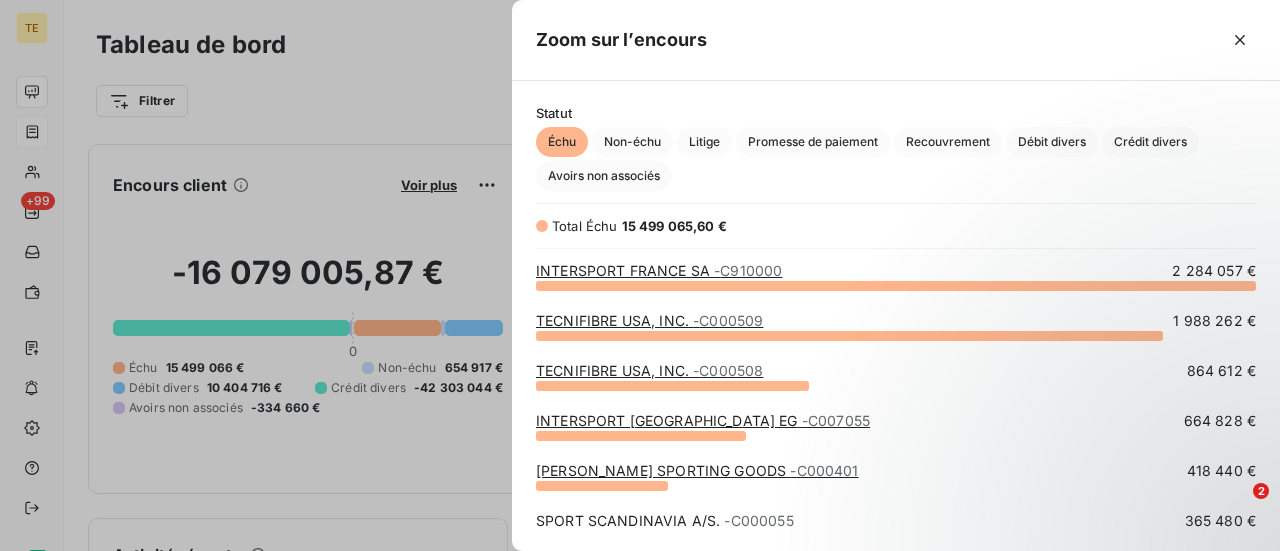 scroll, scrollTop: 16, scrollLeft: 16, axis: both 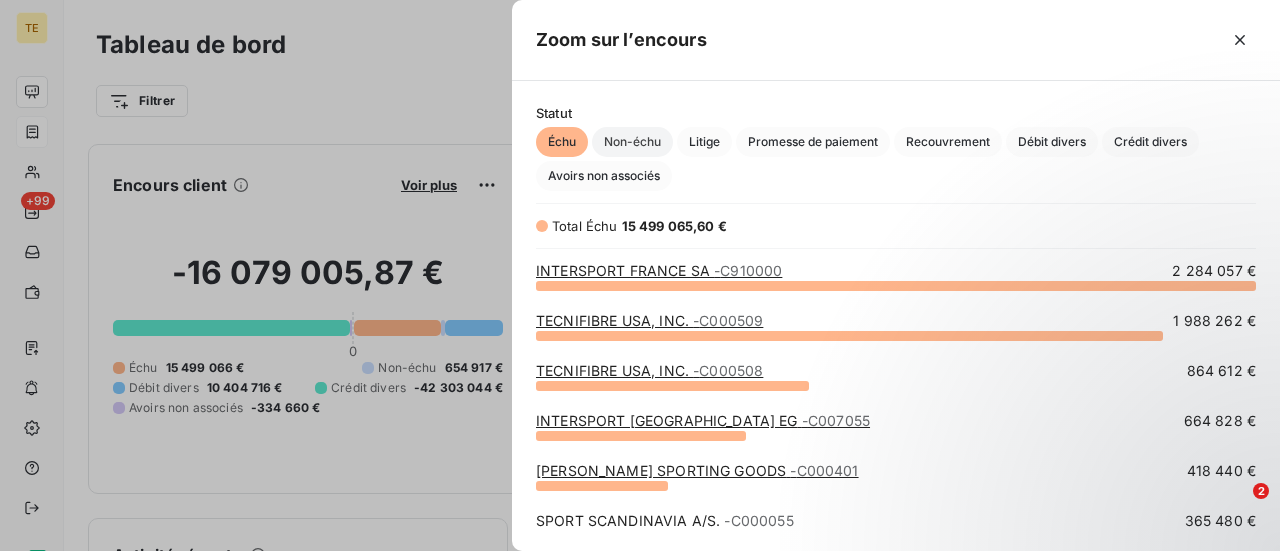 click on "Non-échu" at bounding box center [632, 142] 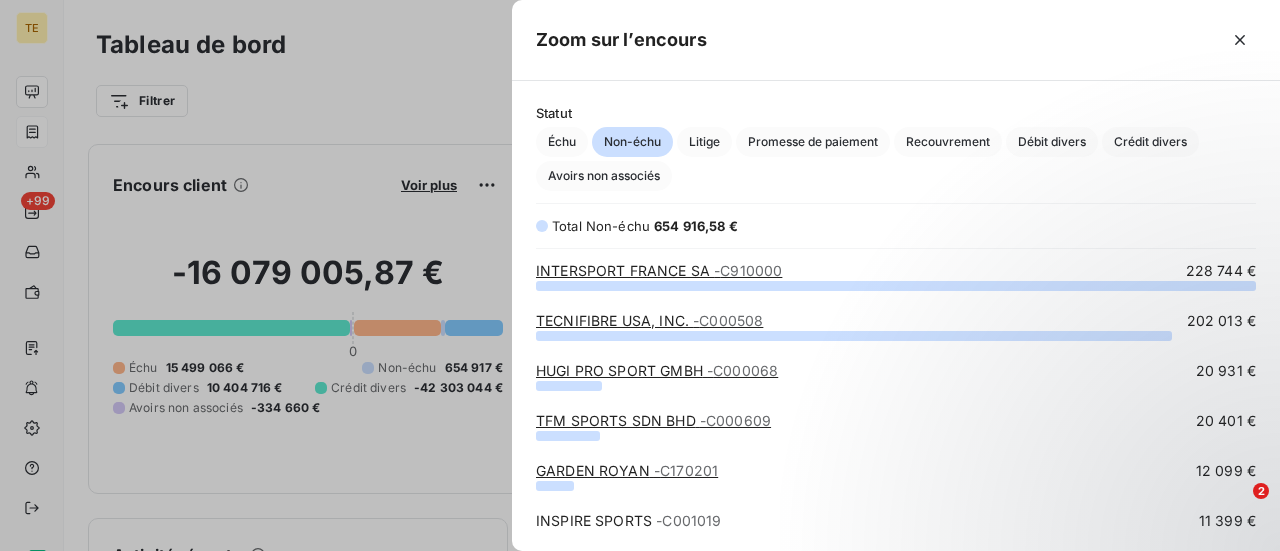 scroll, scrollTop: 16, scrollLeft: 16, axis: both 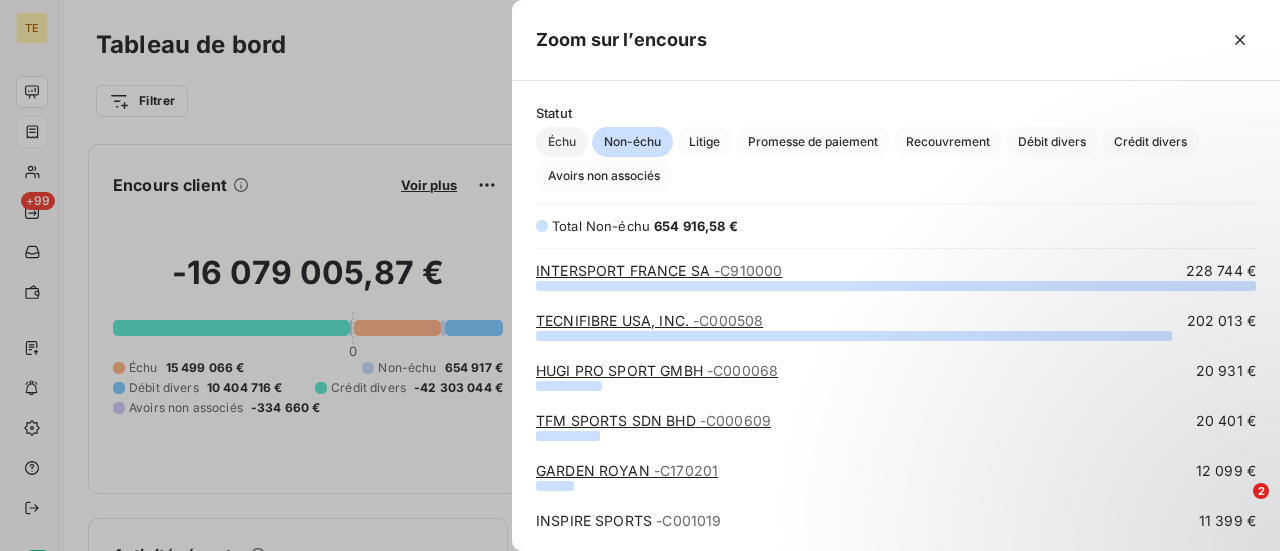 click on "Échu" at bounding box center (562, 142) 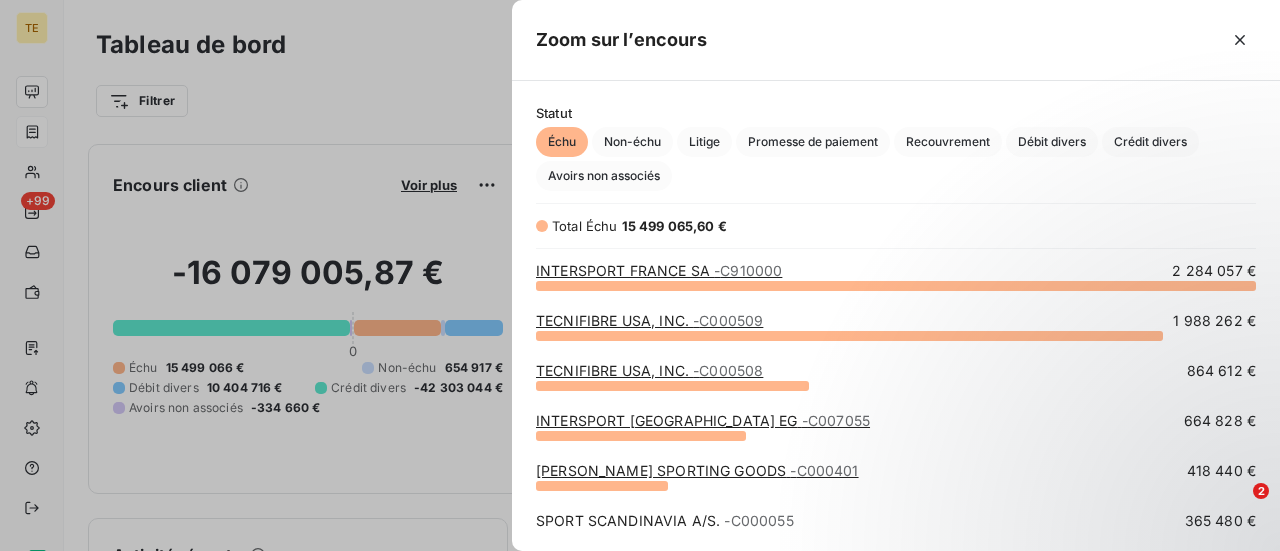 click on "INTERSPORT [GEOGRAPHIC_DATA] SA   -  C910000" at bounding box center [659, 270] 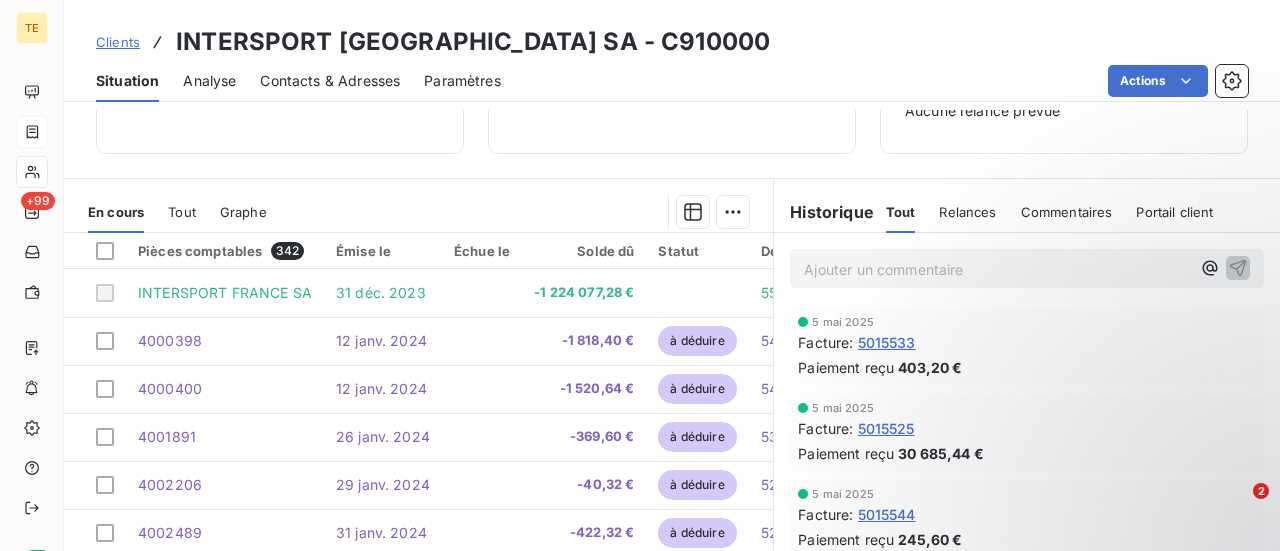 scroll, scrollTop: 330, scrollLeft: 0, axis: vertical 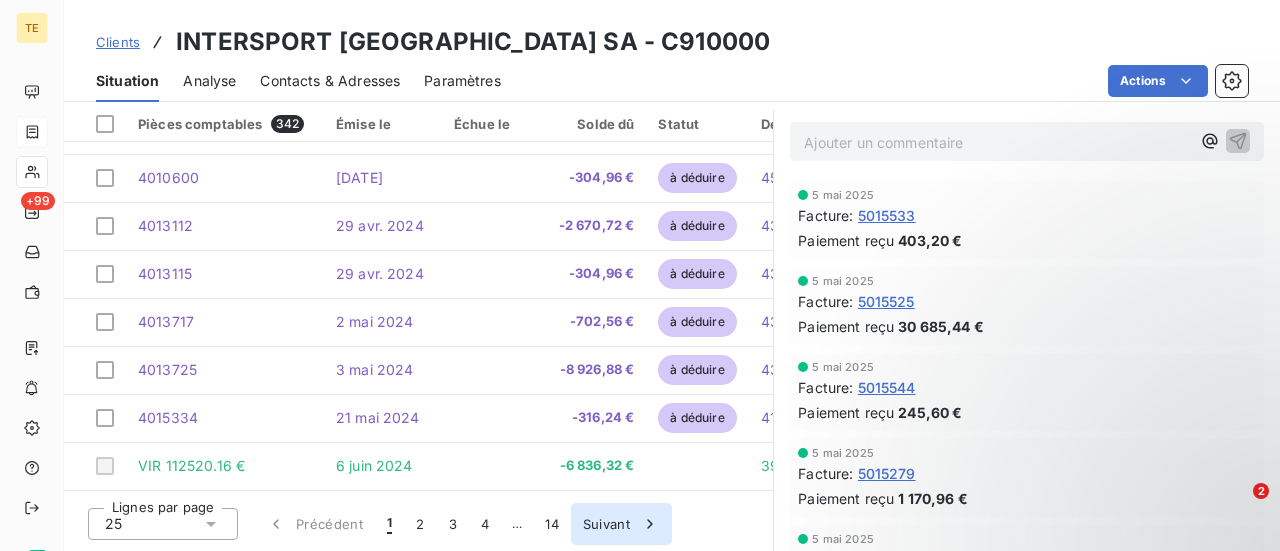 click on "Suivant" at bounding box center (621, 524) 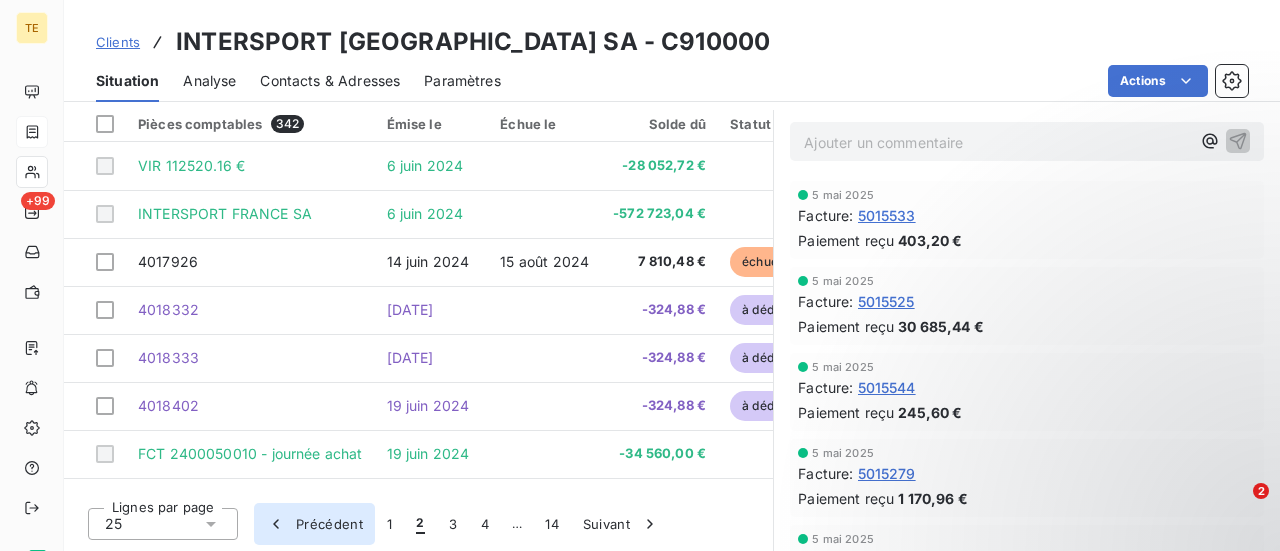 click on "Précédent" at bounding box center (314, 524) 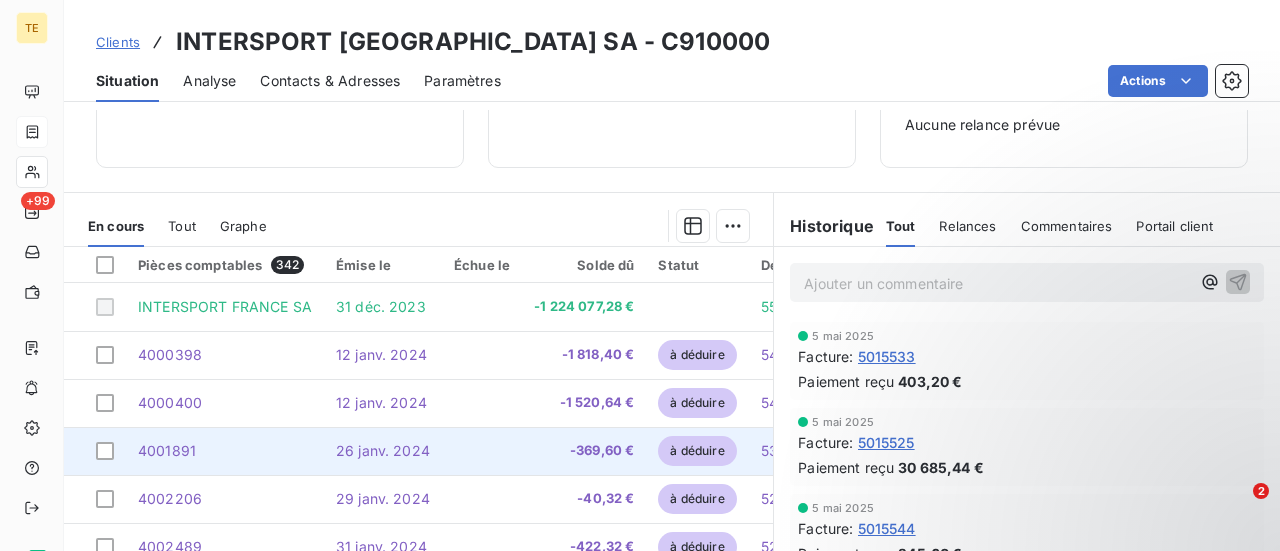 scroll, scrollTop: 310, scrollLeft: 0, axis: vertical 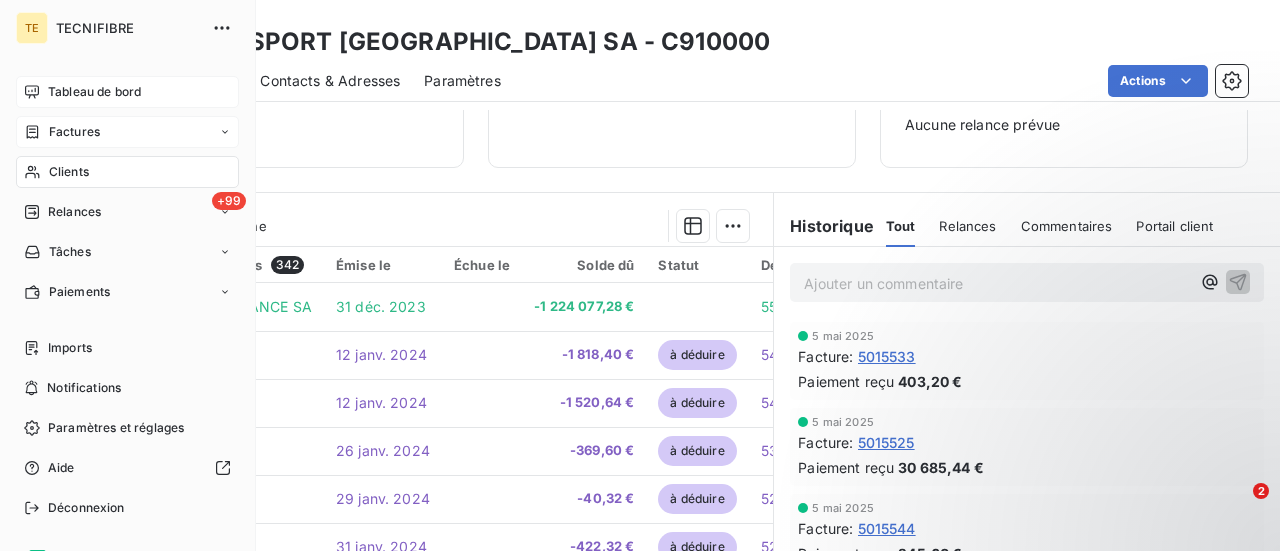 click on "Tableau de bord" at bounding box center [94, 92] 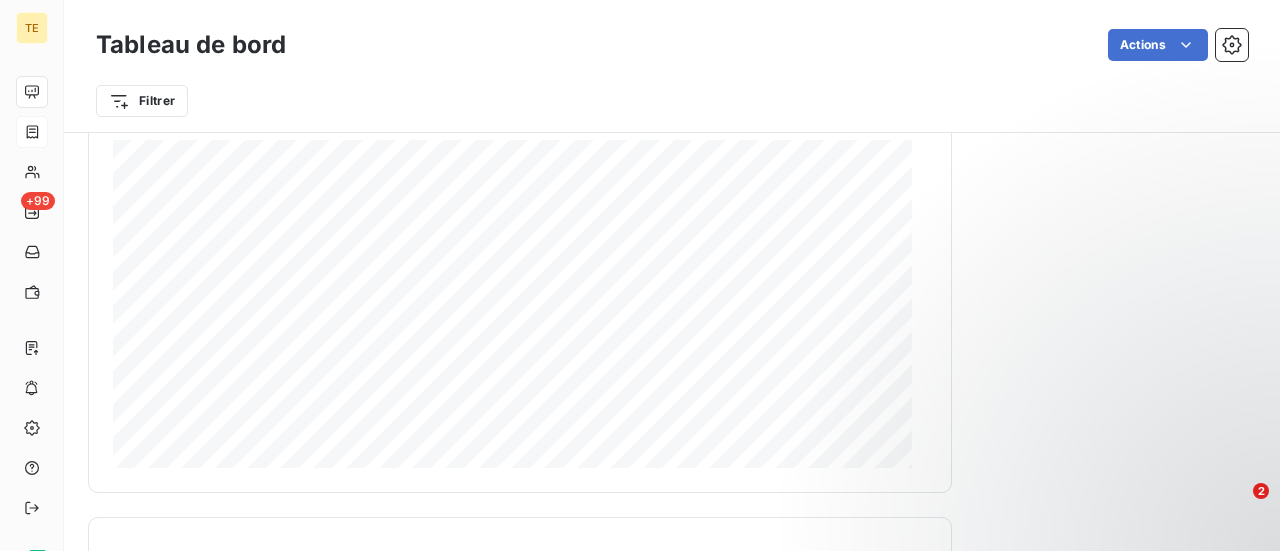 scroll, scrollTop: 951, scrollLeft: 0, axis: vertical 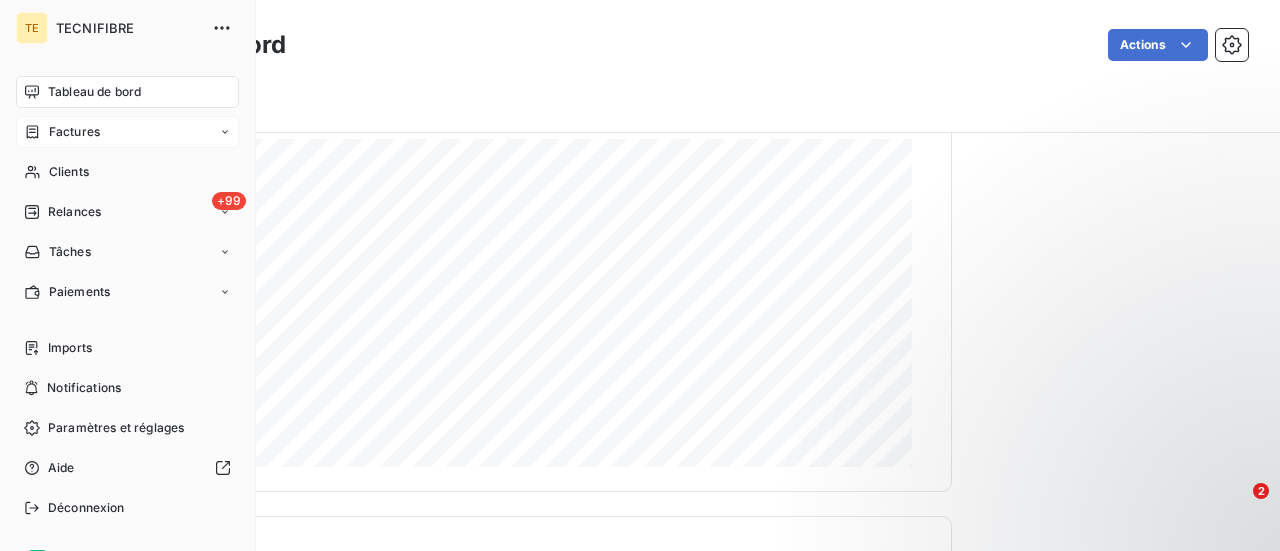 click on "Factures" at bounding box center [74, 132] 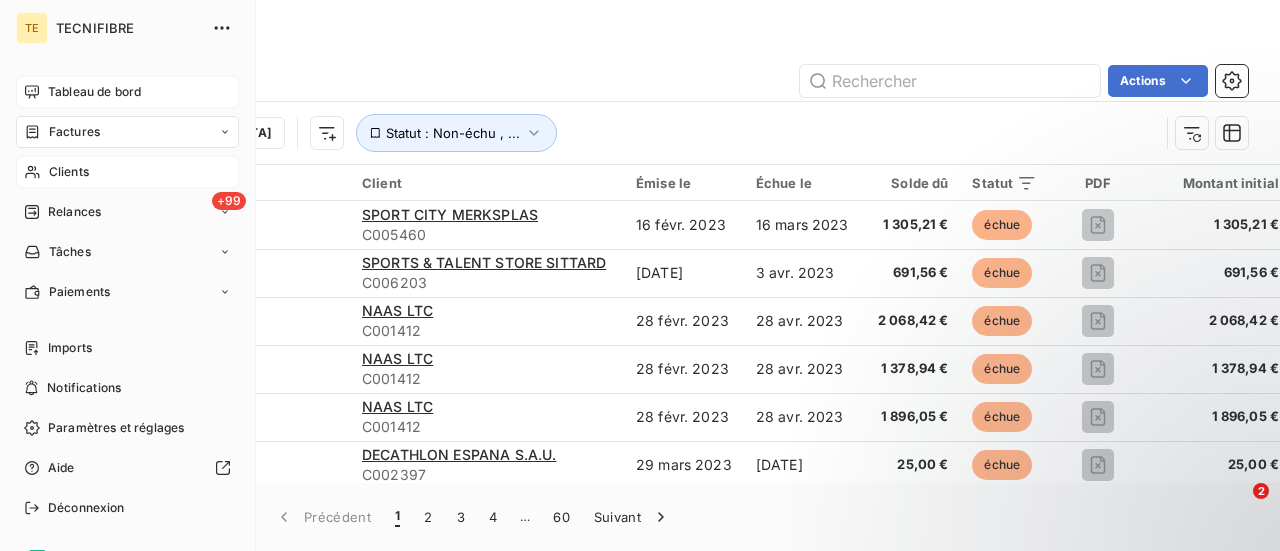 click on "Clients" at bounding box center (69, 172) 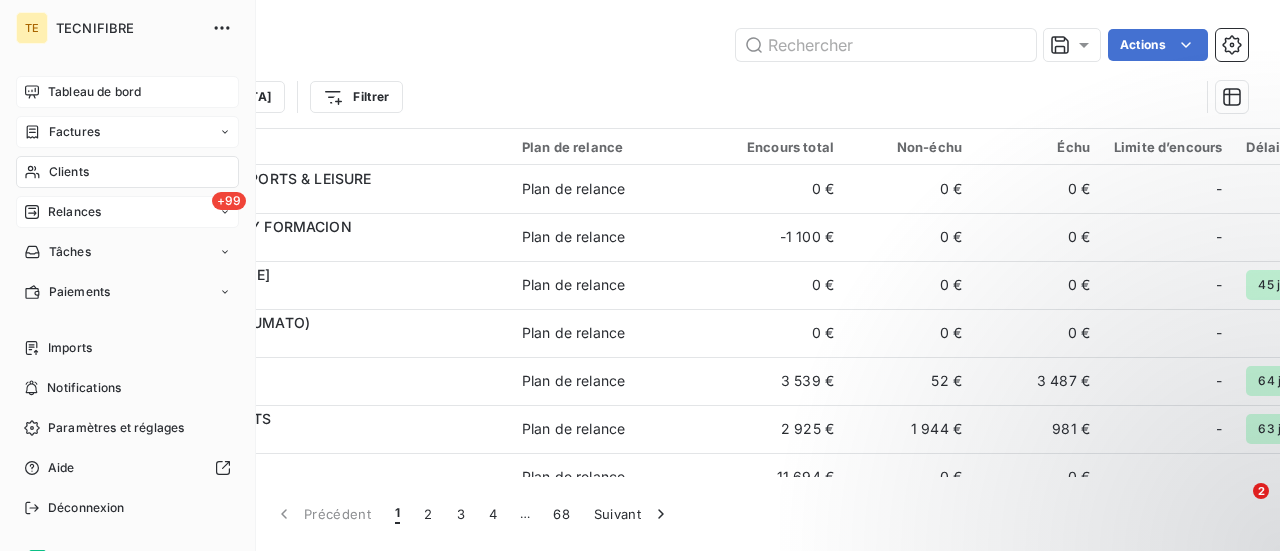 click on "+99 Relances" at bounding box center [127, 212] 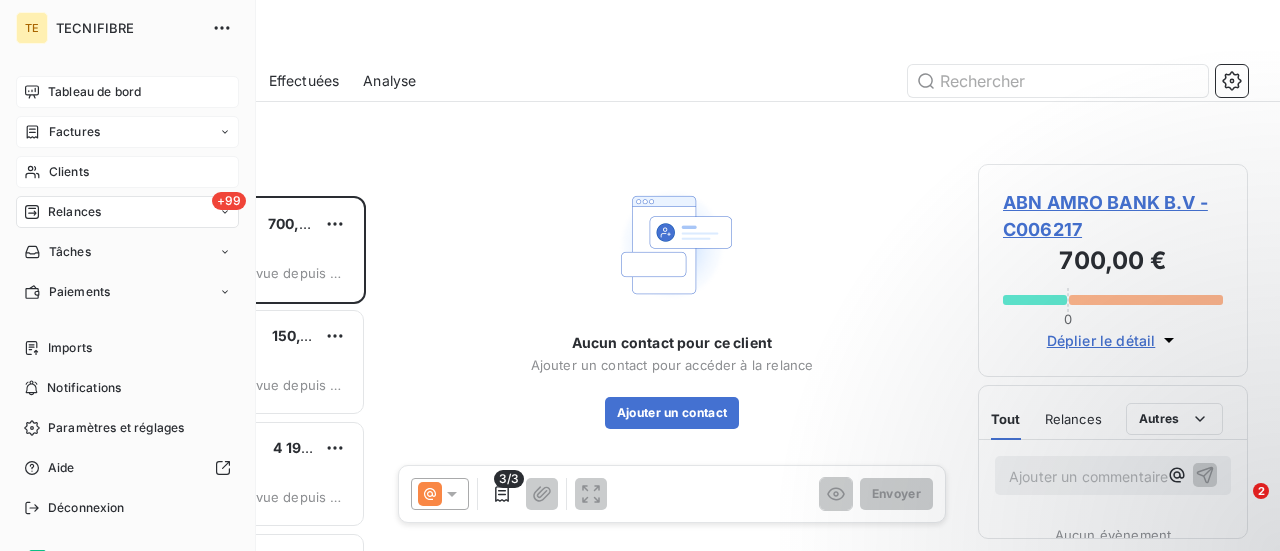 scroll, scrollTop: 16, scrollLeft: 16, axis: both 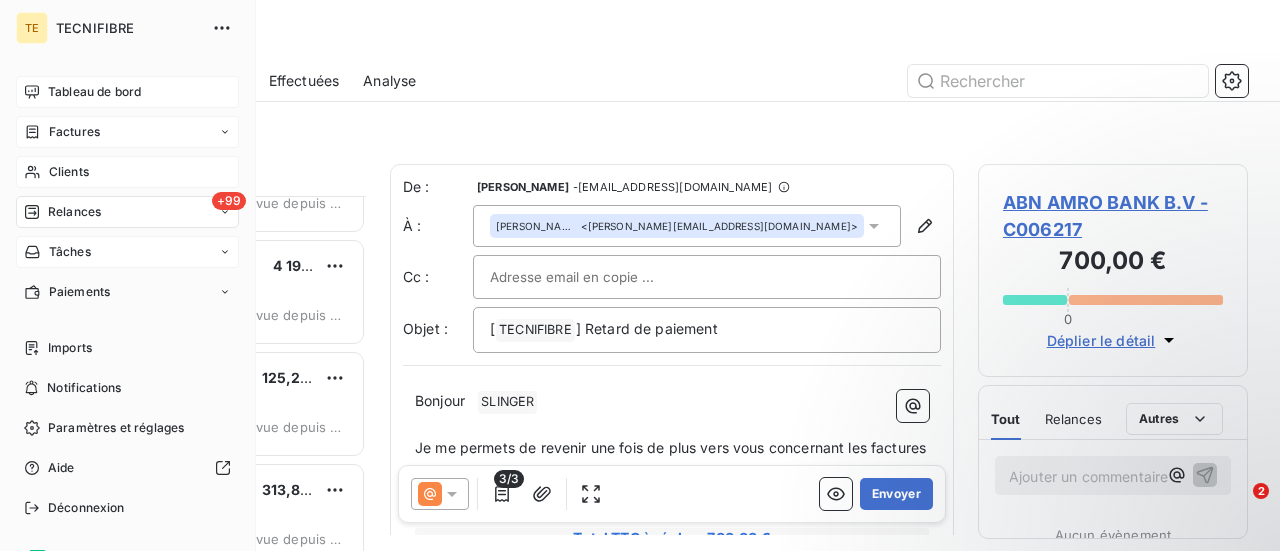 click 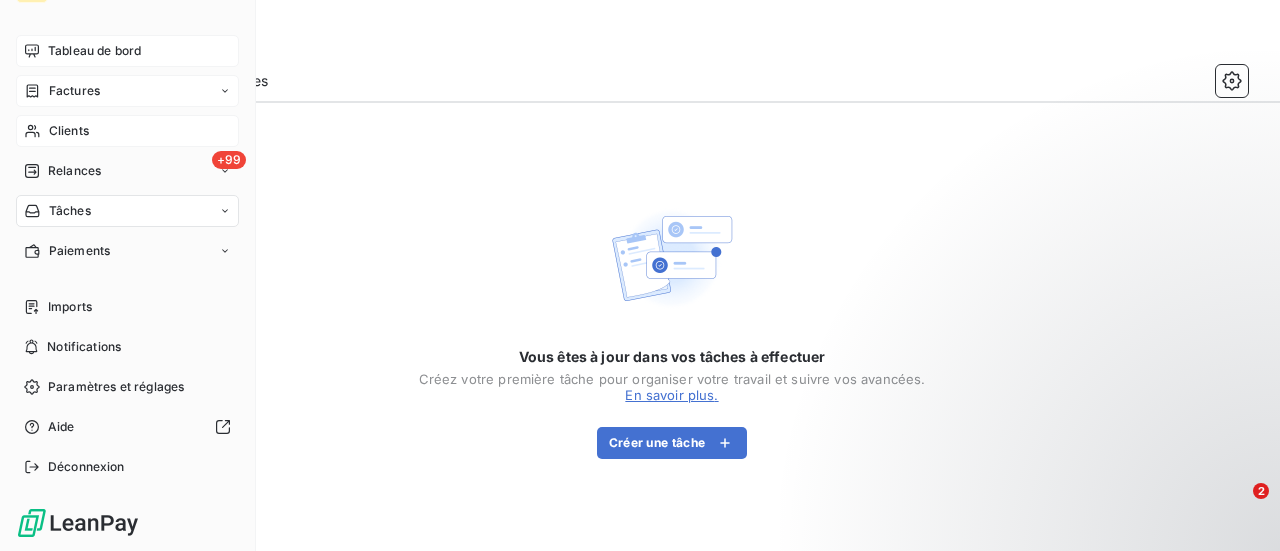 scroll, scrollTop: 0, scrollLeft: 0, axis: both 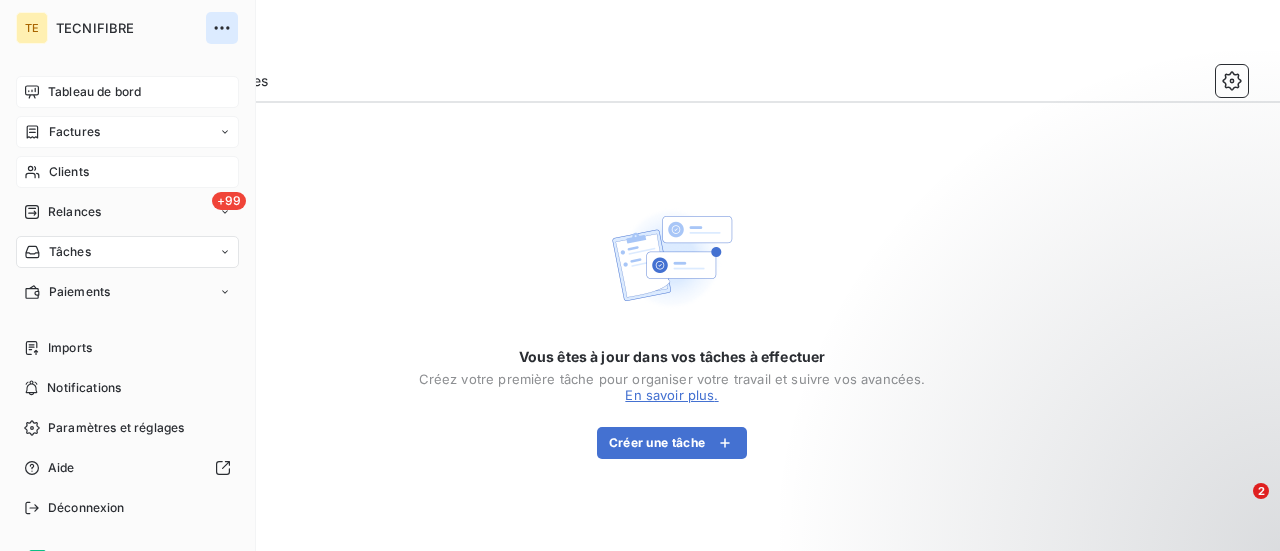 click 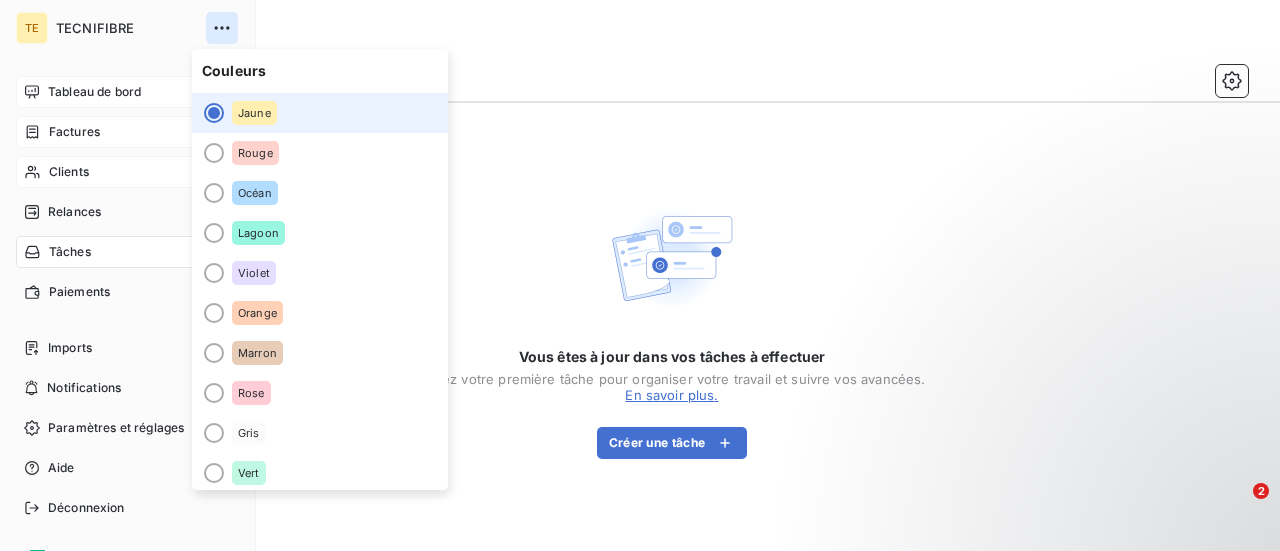 click 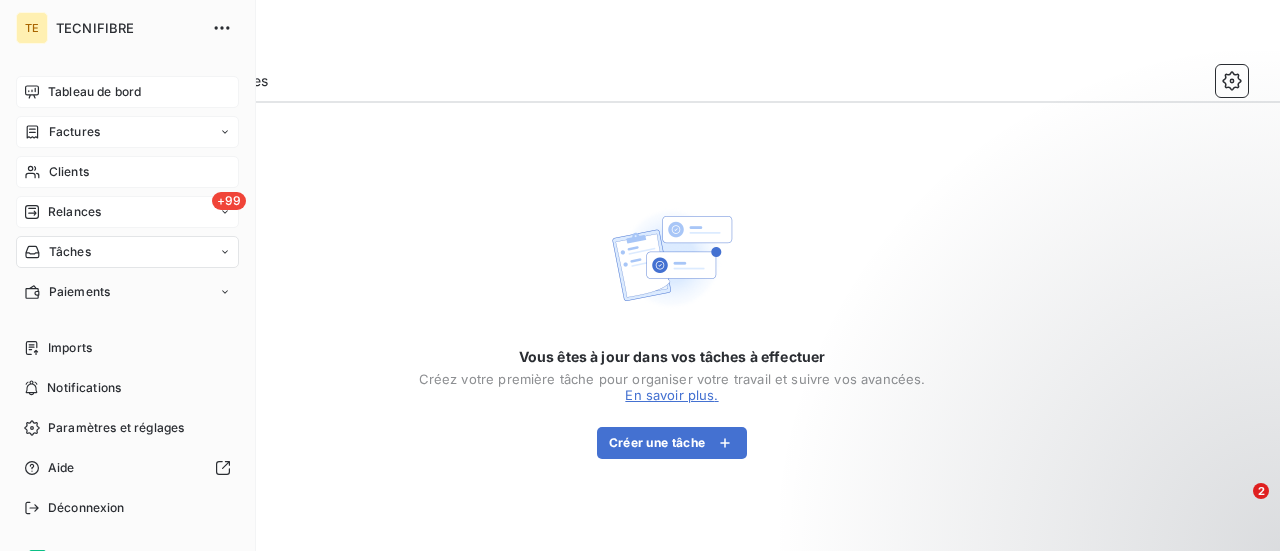 click on "+99 Relances" at bounding box center [127, 212] 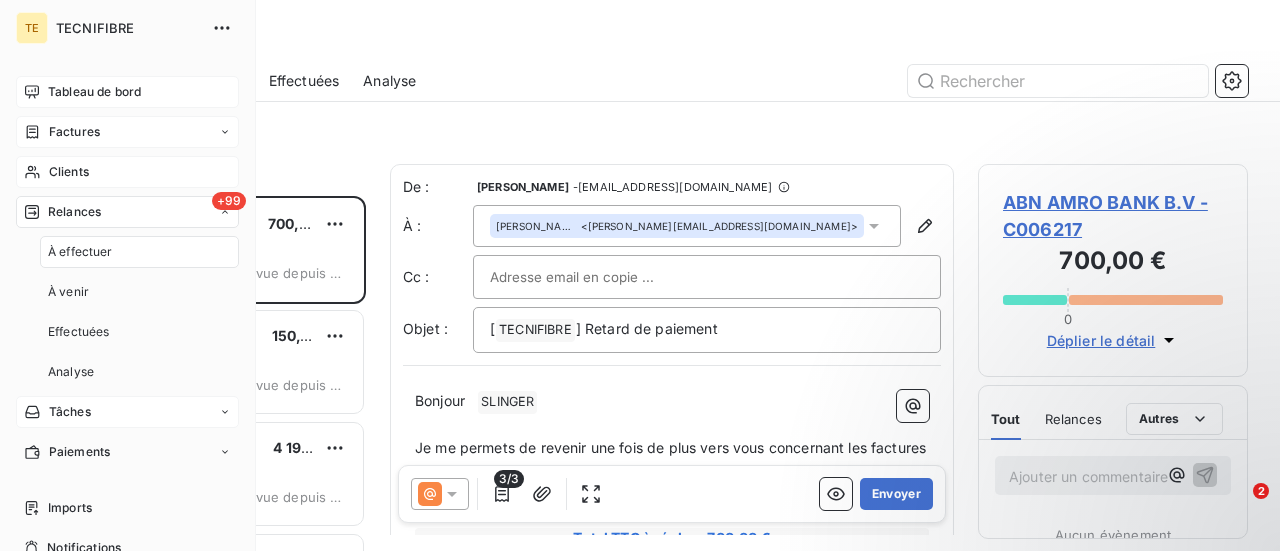 scroll, scrollTop: 16, scrollLeft: 16, axis: both 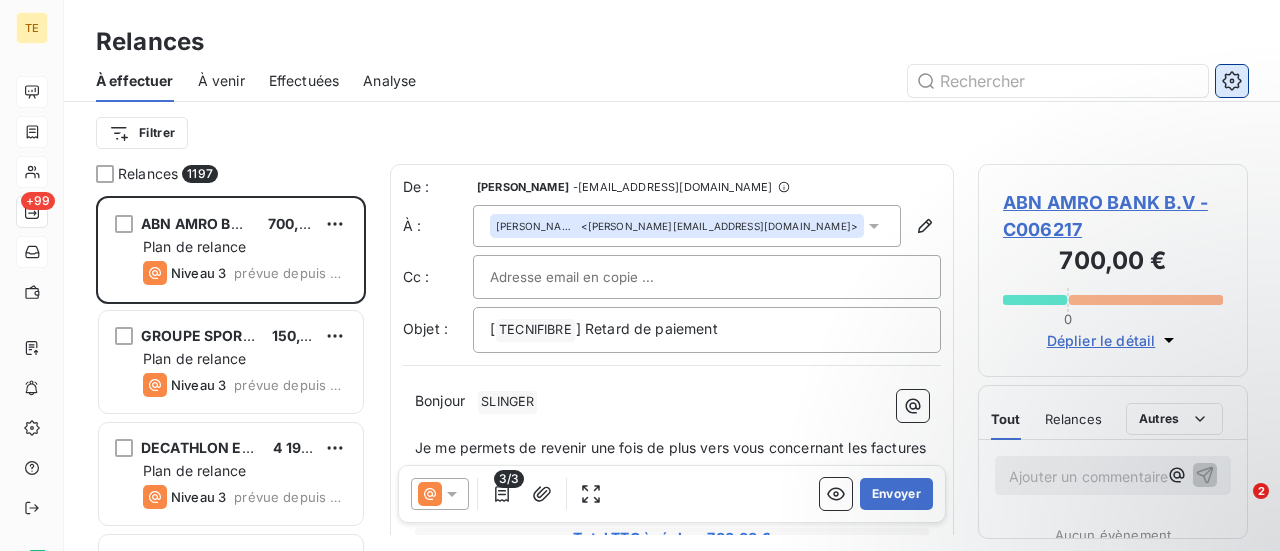 click 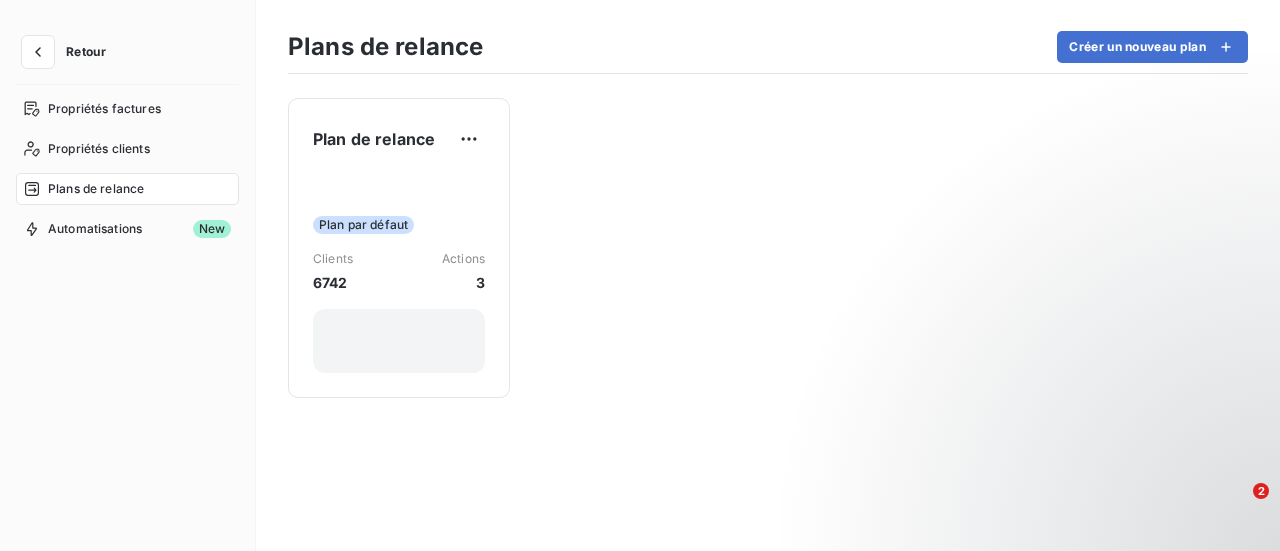 click on "Retour" at bounding box center (86, 52) 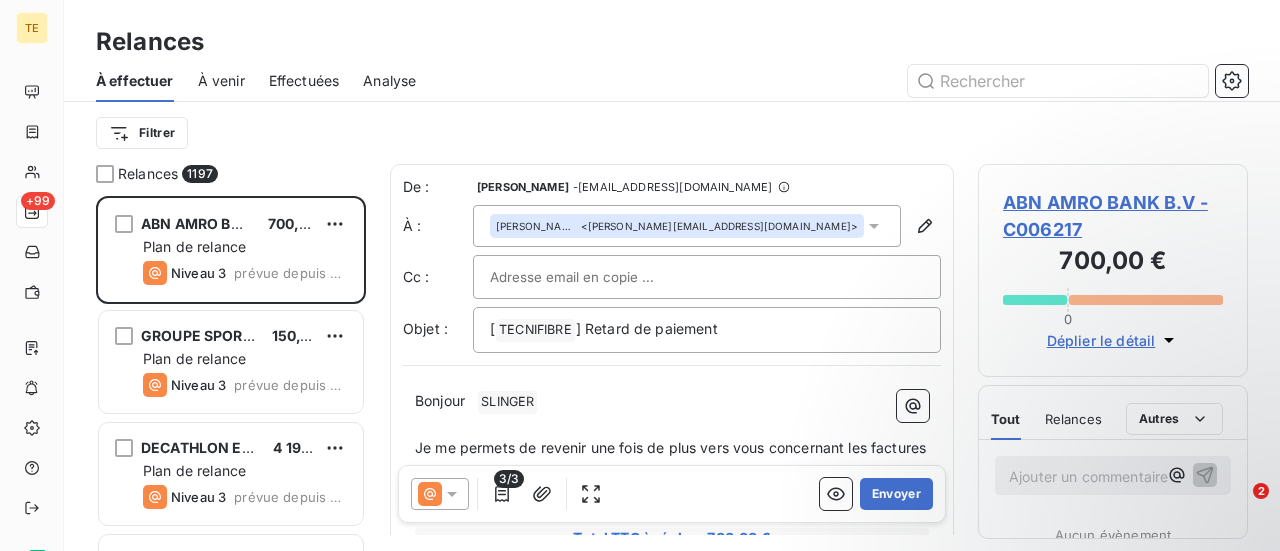 scroll, scrollTop: 16, scrollLeft: 16, axis: both 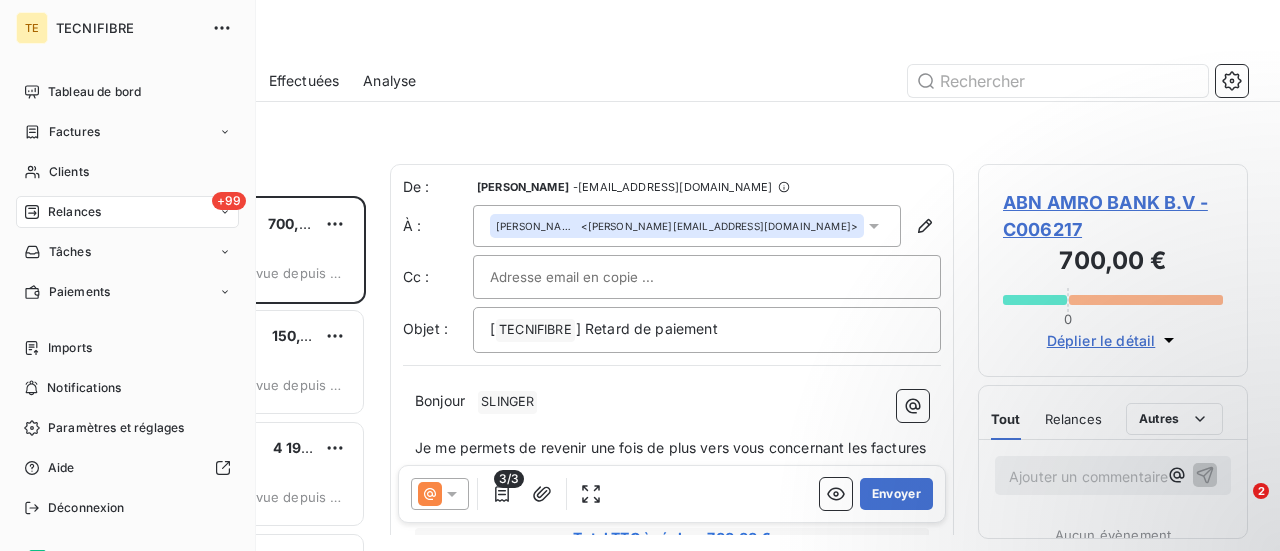 click on "Relances" at bounding box center (74, 212) 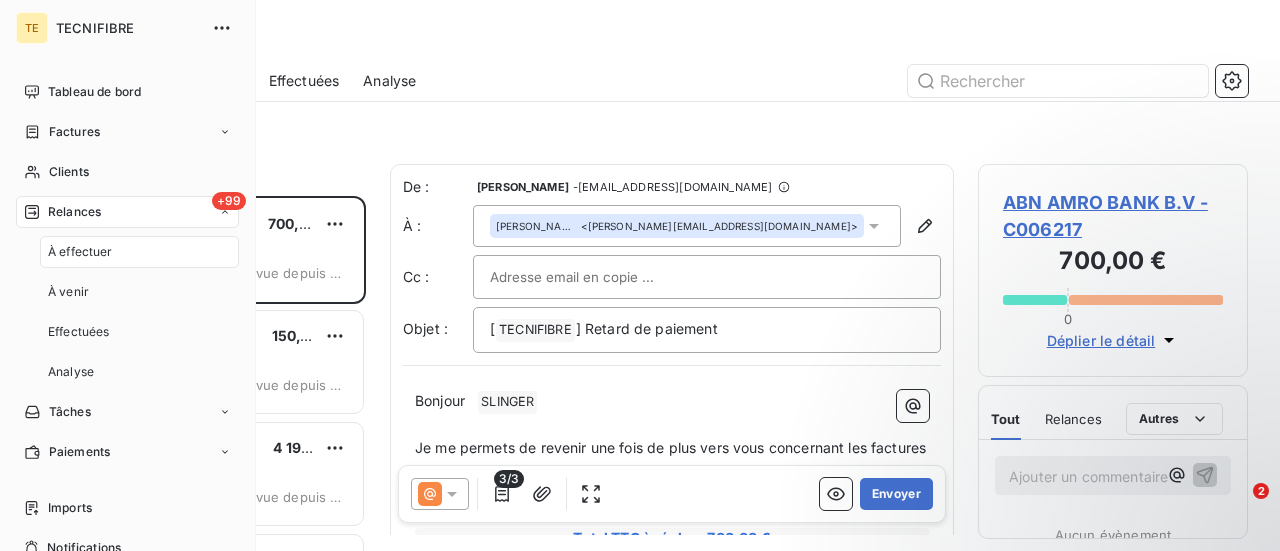 click on "À effectuer" at bounding box center (80, 252) 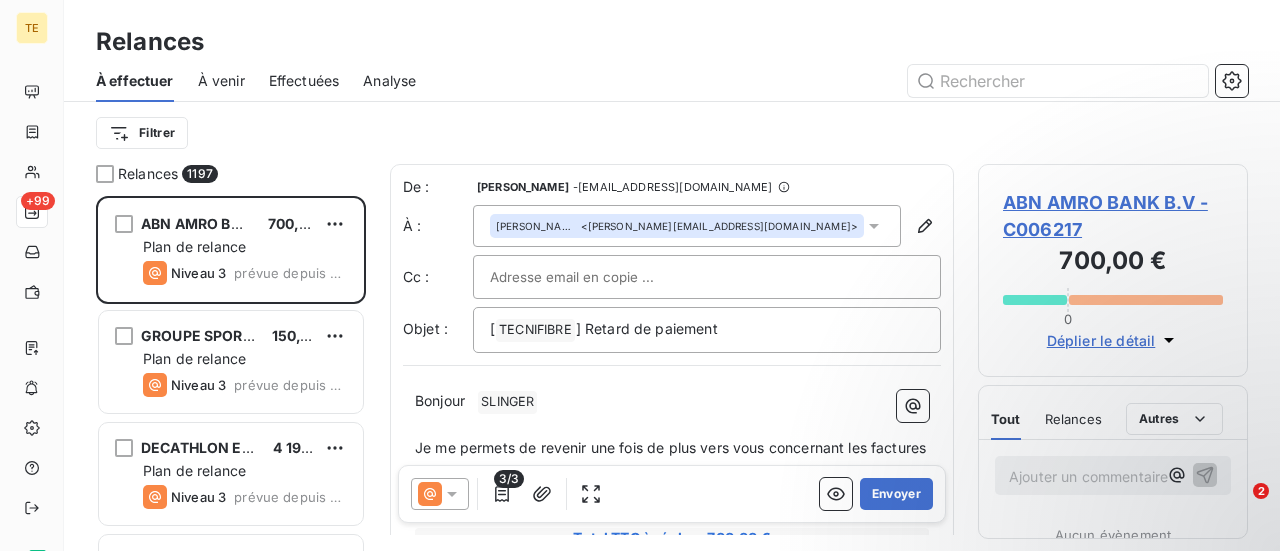 click on "À venir" at bounding box center [221, 81] 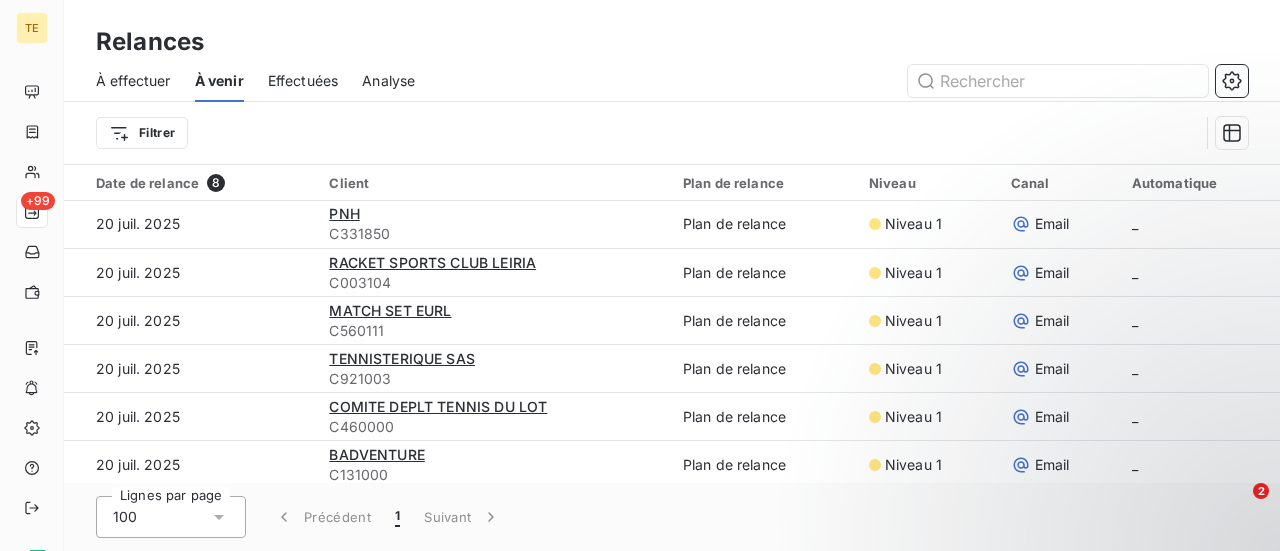 click on "Effectuées" at bounding box center (303, 81) 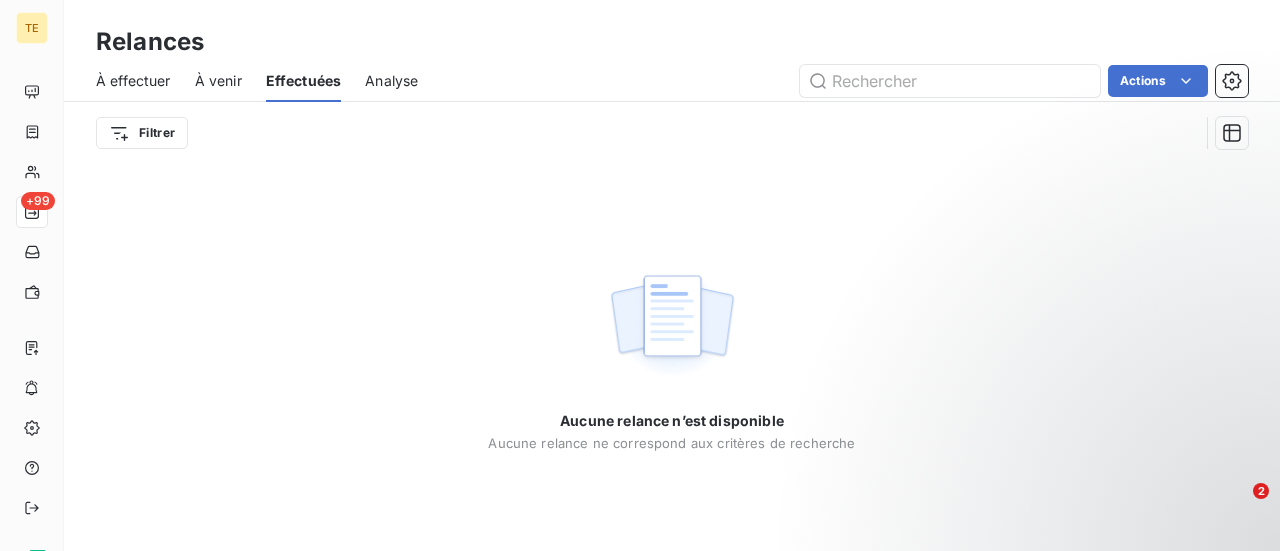click on "À effectuer" at bounding box center (133, 81) 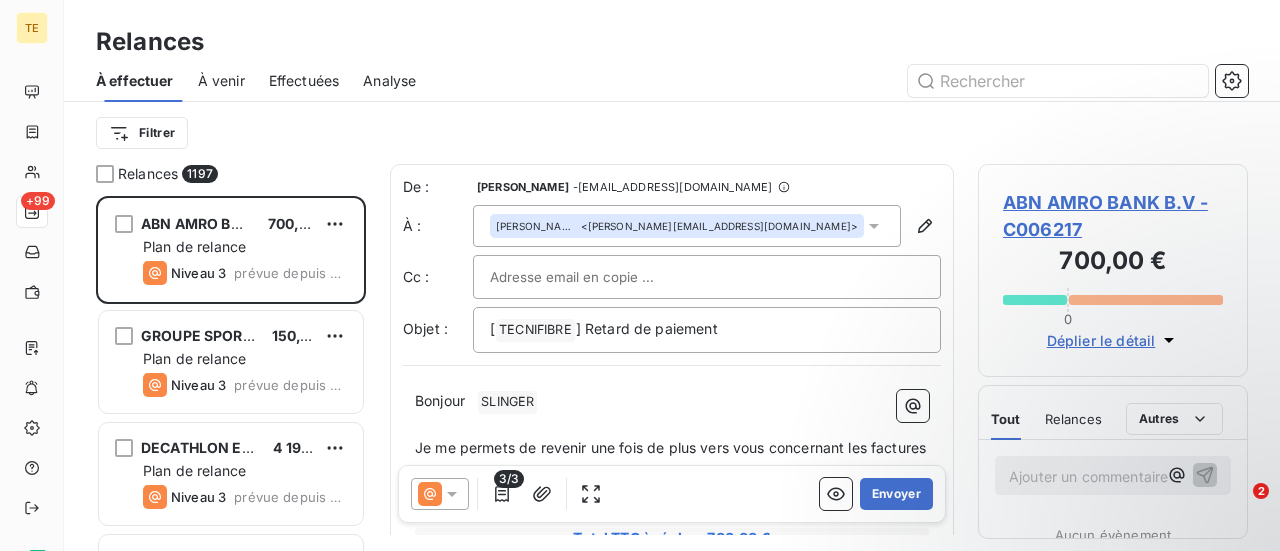 scroll, scrollTop: 16, scrollLeft: 16, axis: both 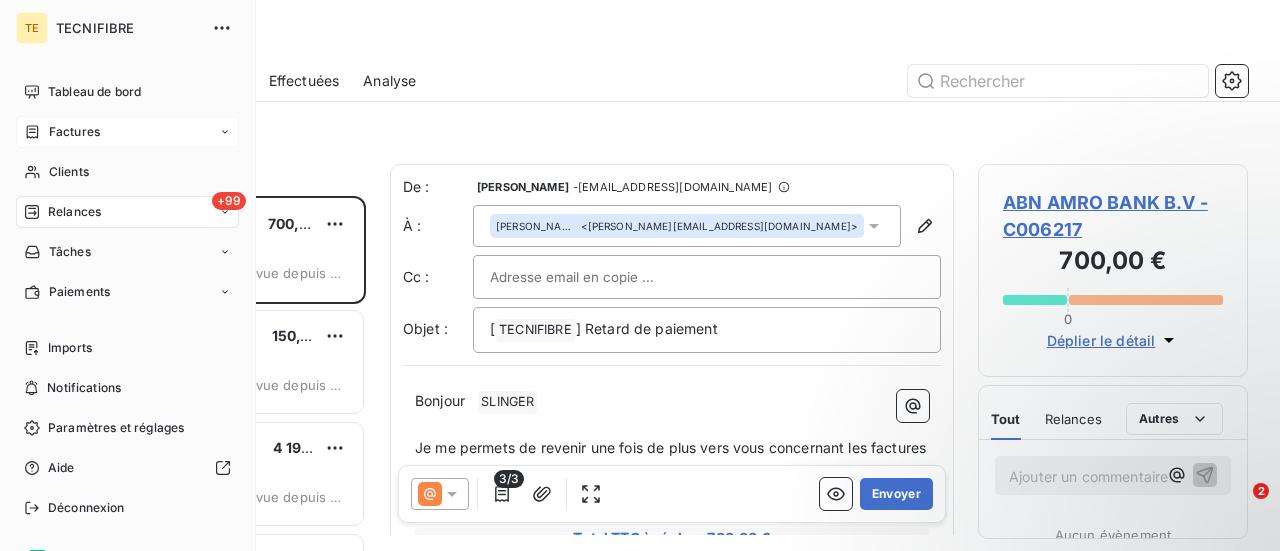 click on "Factures" at bounding box center [127, 132] 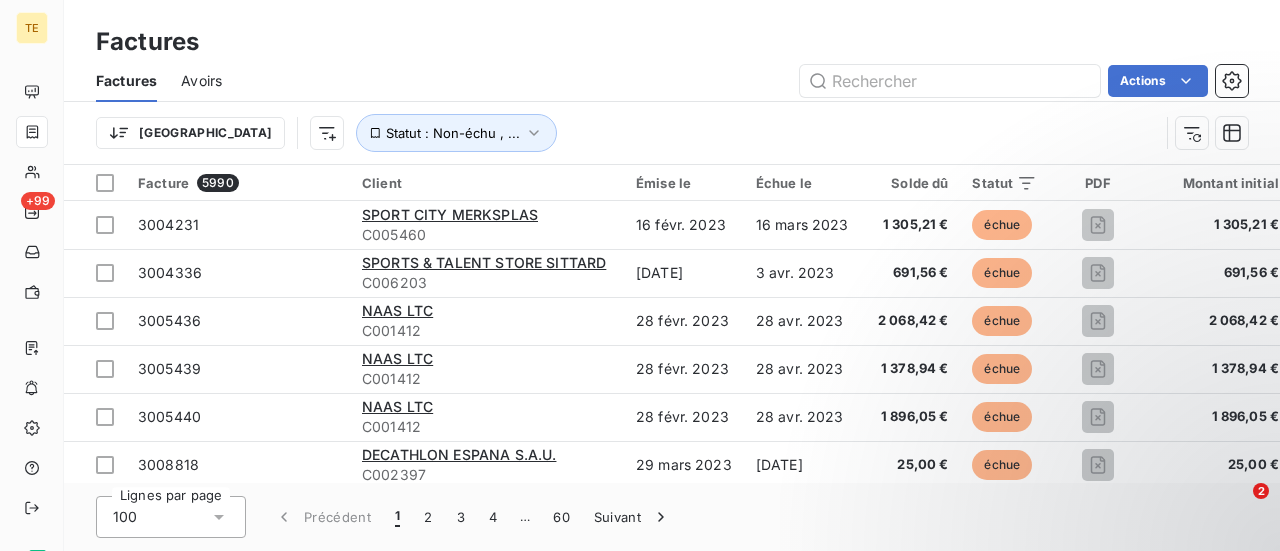 click on "3004231" at bounding box center [168, 224] 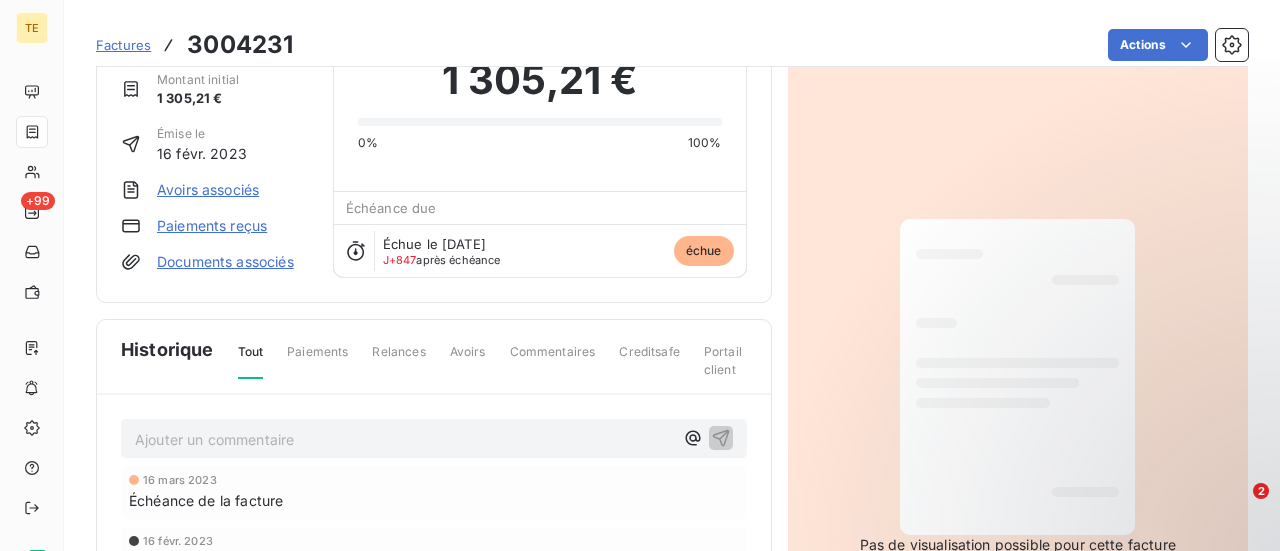 scroll, scrollTop: 86, scrollLeft: 0, axis: vertical 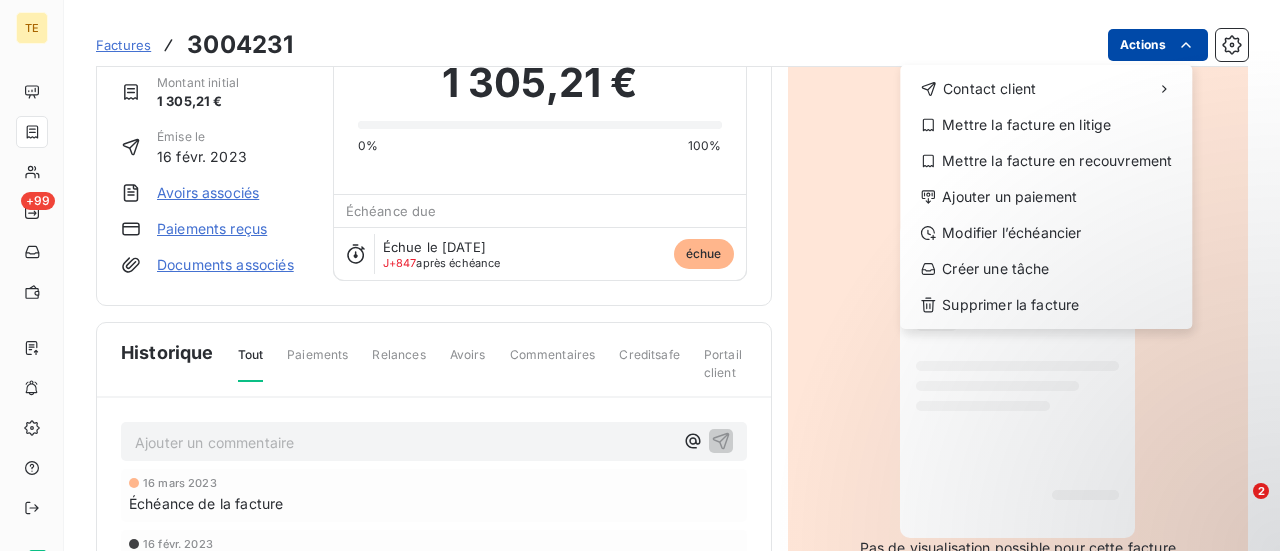 click on "TE +99 Factures 3004231 Actions Contact client Mettre la facture en litige Mettre la facture en recouvrement Ajouter un paiement Modifier l’échéancier Créer une tâche Supprimer la facture SPORT CITY MERKSPLAS C005460 Montant initial 1 305,21 € Émise le [DATE] Avoirs associés Paiements reçus Documents associés Solde dû : 1 305,21 € 0% 100% Échéance due Échue le [DATE] J+847  après échéance échue Historique Tout Paiements Relances Avoirs Commentaires Creditsafe Portail client Ajouter un commentaire ﻿ [DATE] Échéance de la facture [DATE] Émission de la facture Pas de visualisation possible pour cette facture
2" at bounding box center [640, 275] 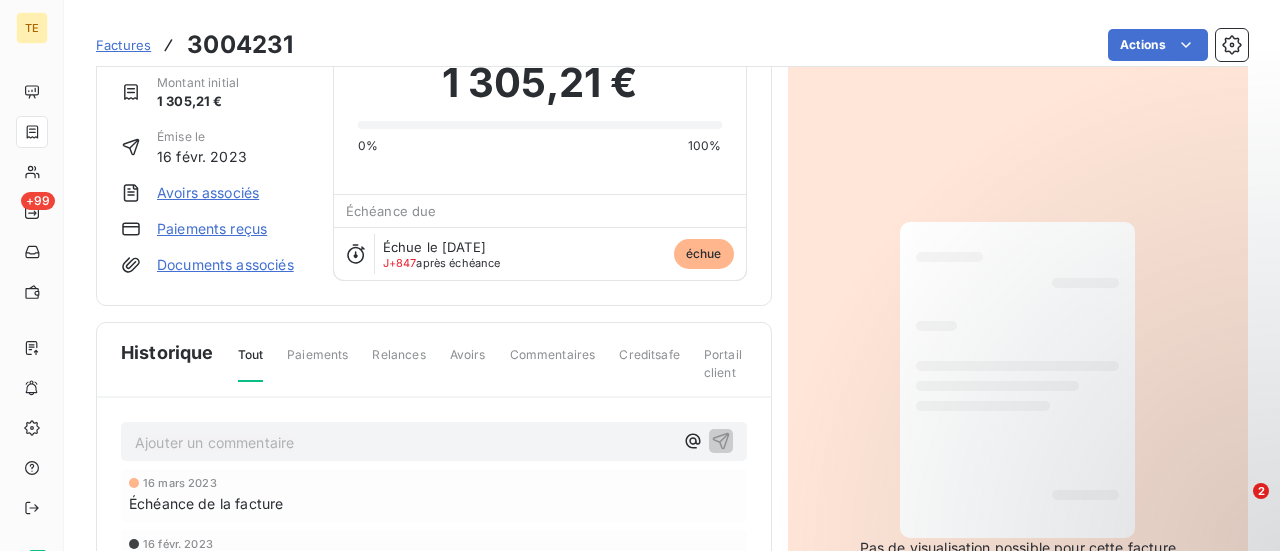 click on "TE +99 Factures 3004231 Actions SPORT CITY MERKSPLAS C005460 Montant initial 1 305,21 € Émise le [DATE] Avoirs associés Paiements reçus Documents associés Solde dû : 1 305,21 € 0% 100% Échéance due Échue le [DATE] J+847  après échéance échue Historique Tout Paiements Relances Avoirs Commentaires Creditsafe Portail client Ajouter un commentaire ﻿ [DATE] Échéance de la facture [DATE] Émission de la facture Pas de visualisation possible pour cette facture
2" at bounding box center (640, 275) 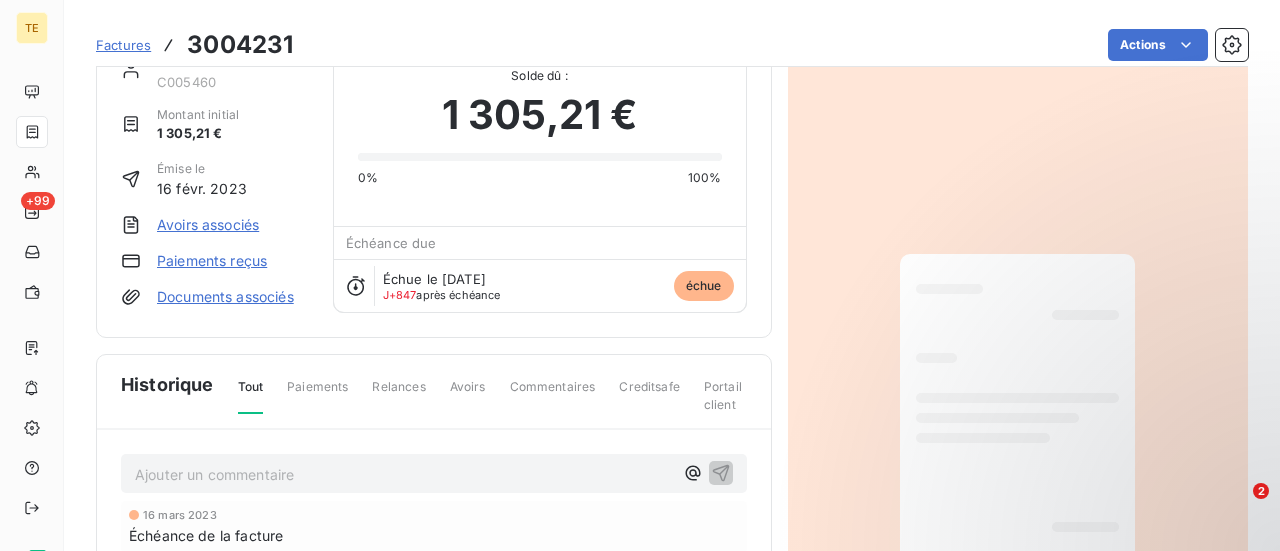 scroll, scrollTop: 0, scrollLeft: 0, axis: both 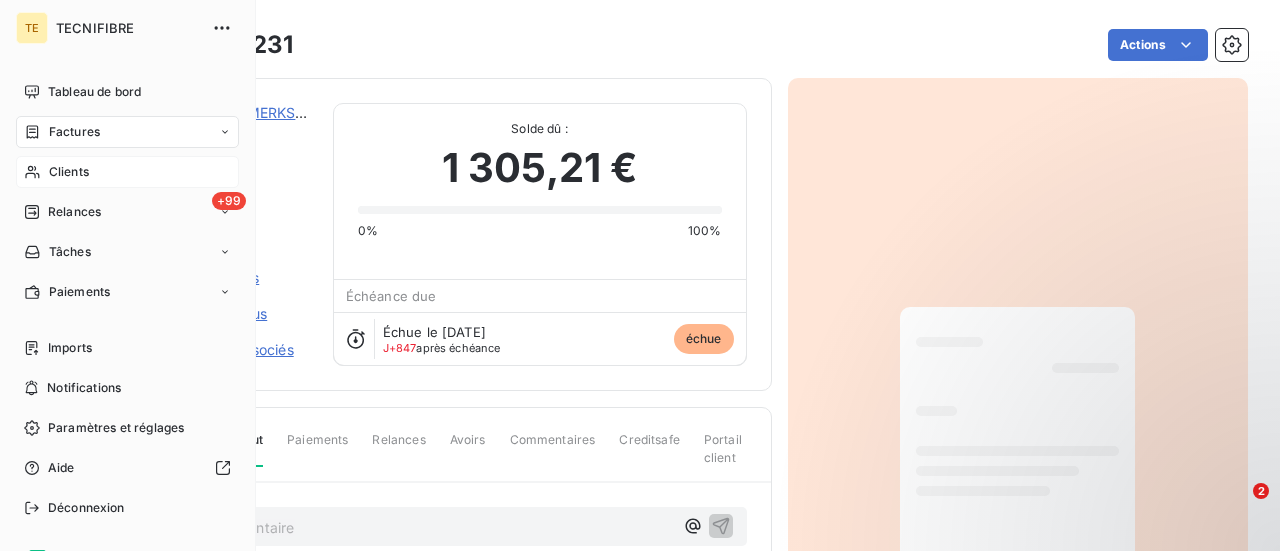 click on "Clients" at bounding box center [69, 172] 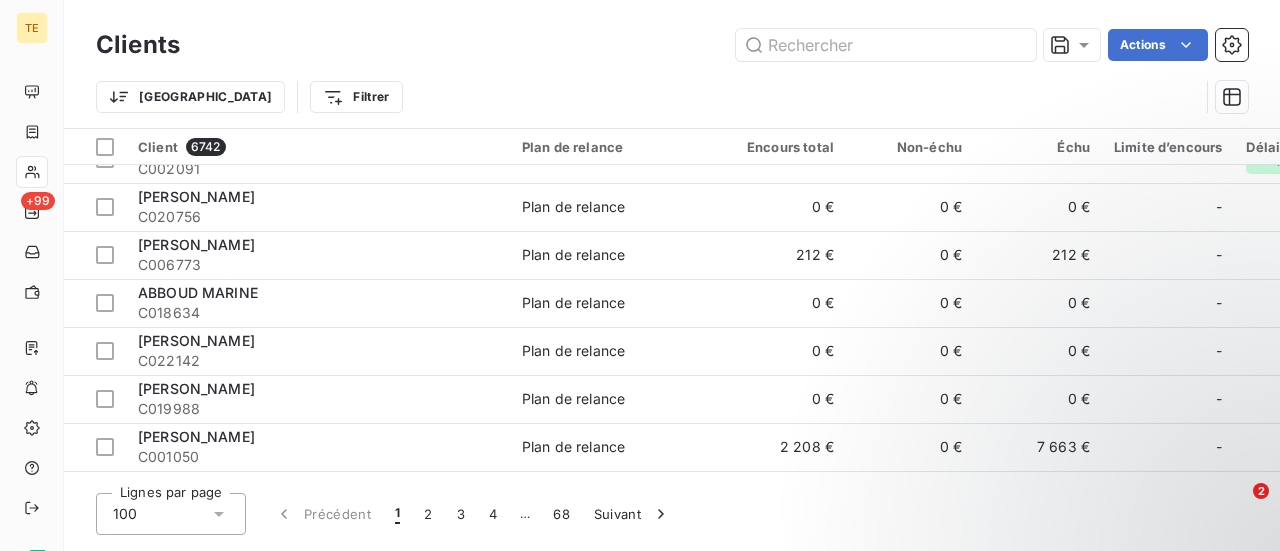 scroll, scrollTop: 551, scrollLeft: 0, axis: vertical 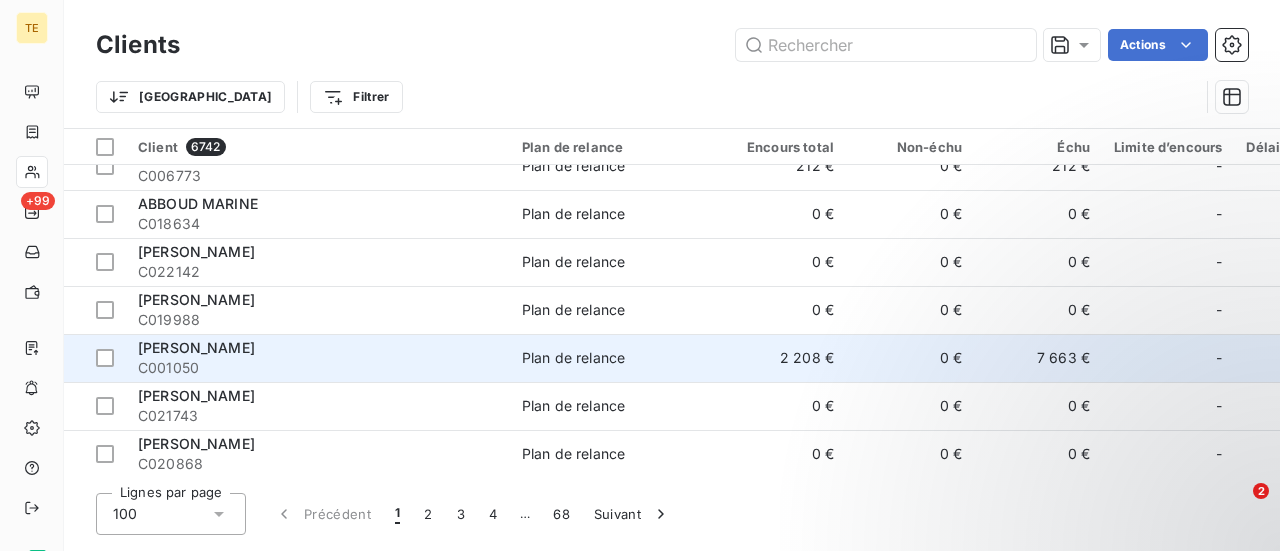 click on "[PERSON_NAME]" at bounding box center (196, 347) 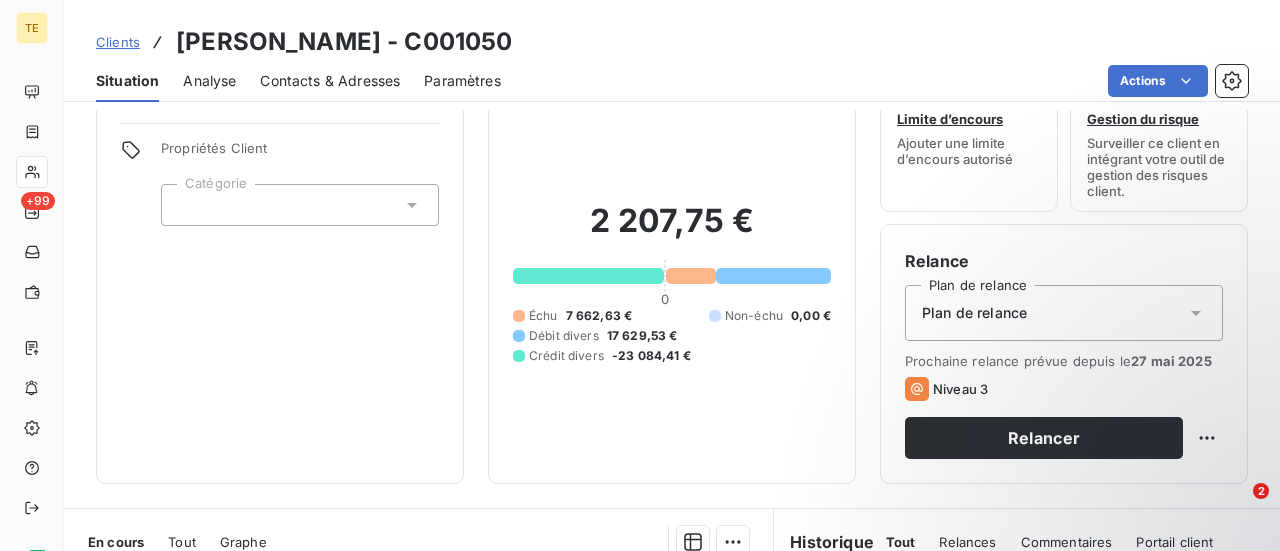 scroll, scrollTop: 65, scrollLeft: 0, axis: vertical 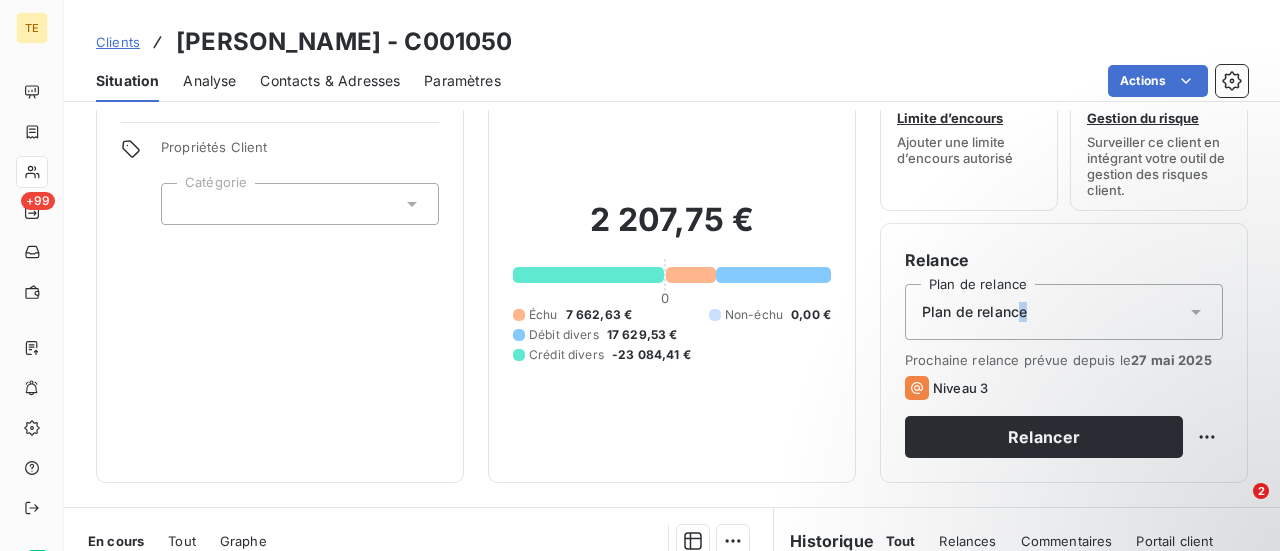 click on "Plan de relance" at bounding box center (974, 312) 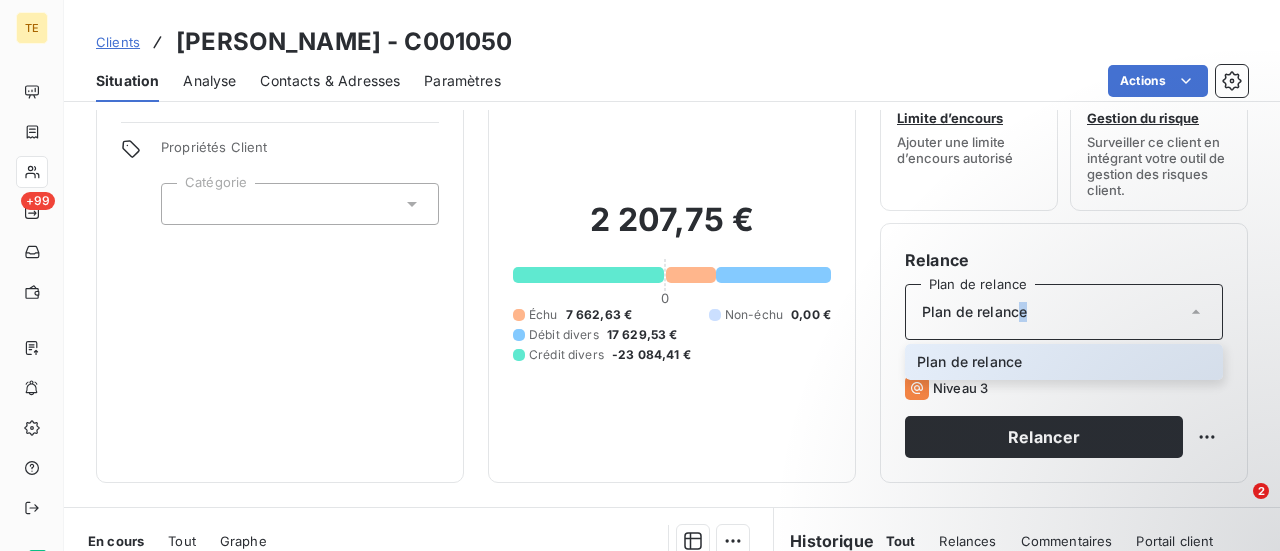 click on "Plan de relance" at bounding box center (974, 312) 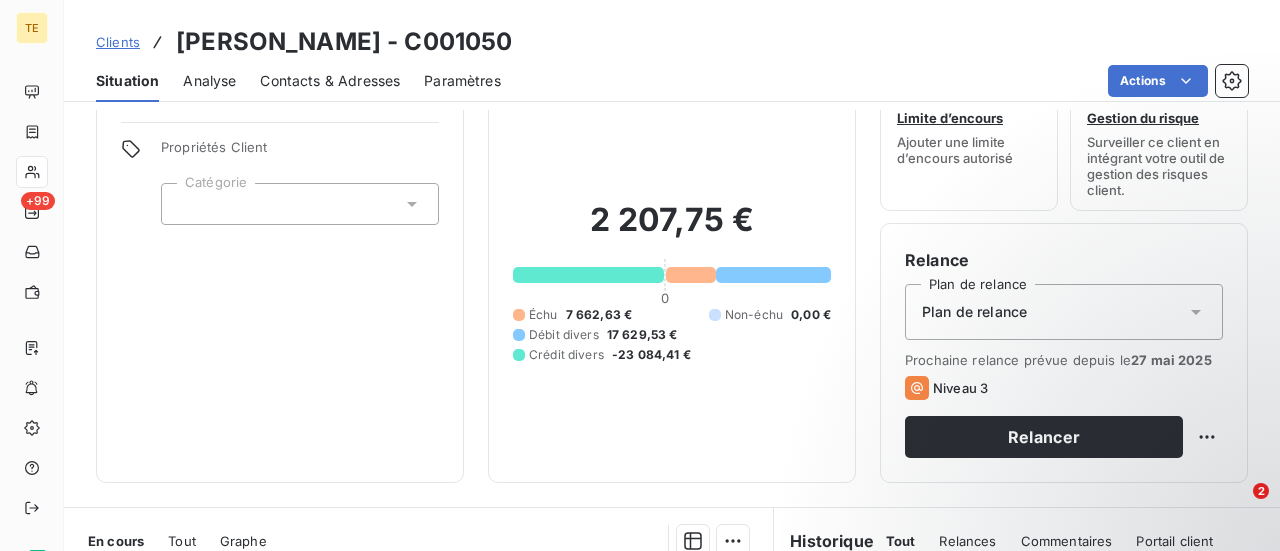 scroll, scrollTop: 0, scrollLeft: 0, axis: both 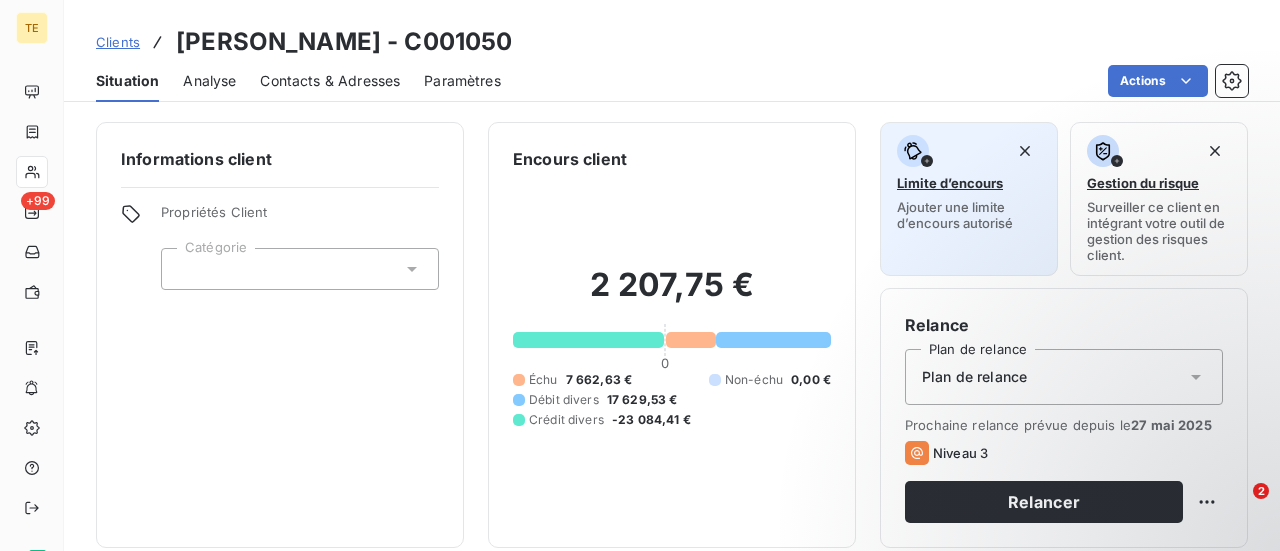 click on "Limite d’encours" at bounding box center [950, 183] 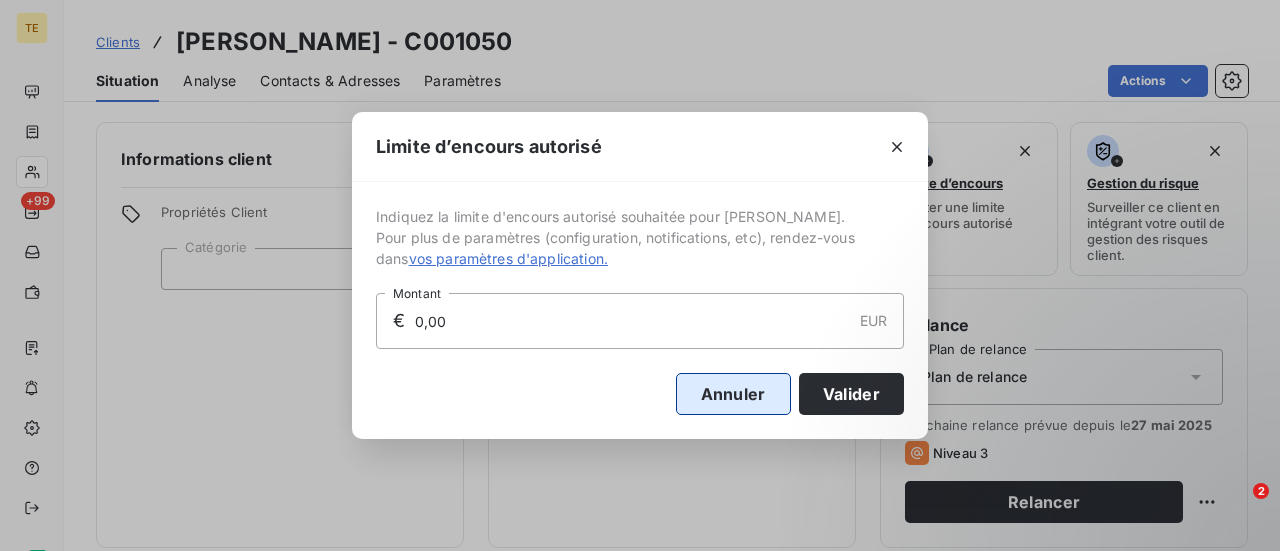 click on "Annuler" at bounding box center (733, 394) 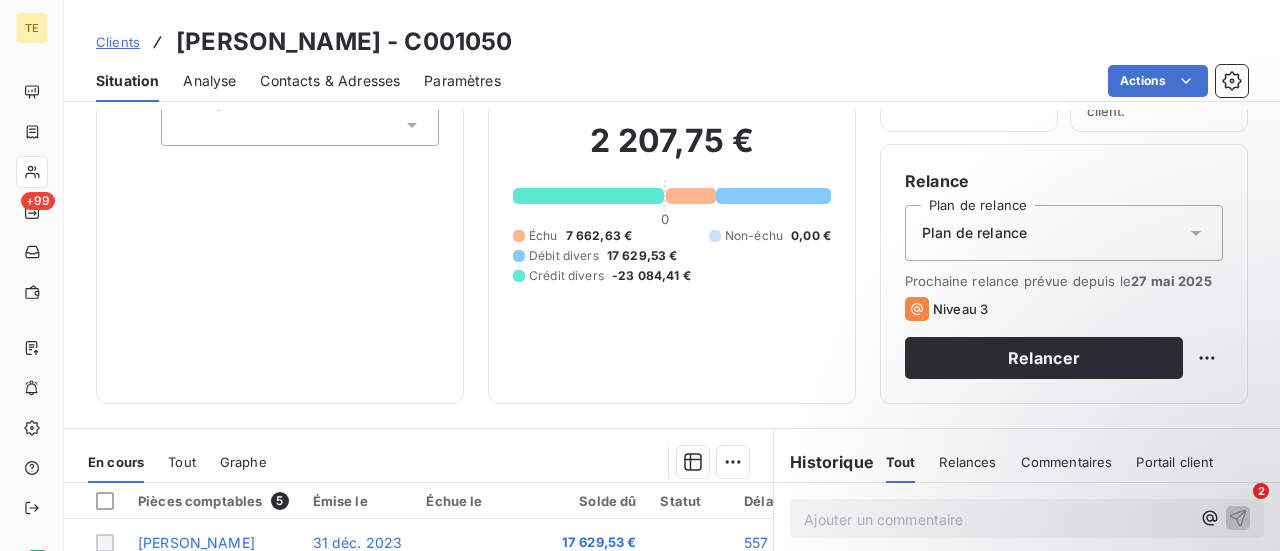 scroll, scrollTop: 159, scrollLeft: 0, axis: vertical 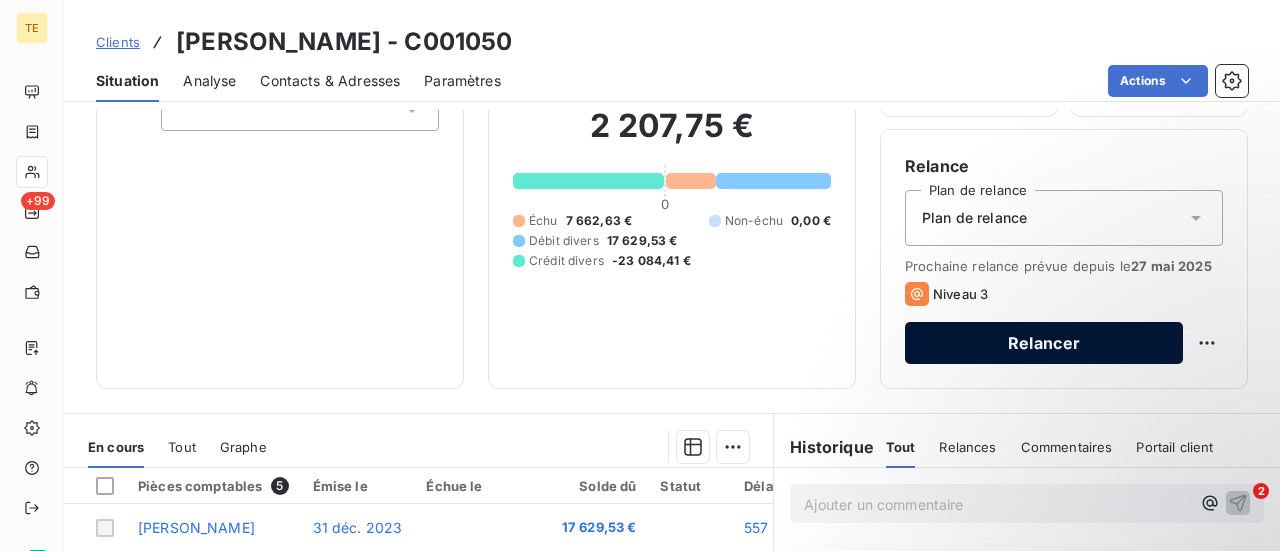 click on "Relancer" at bounding box center [1044, 343] 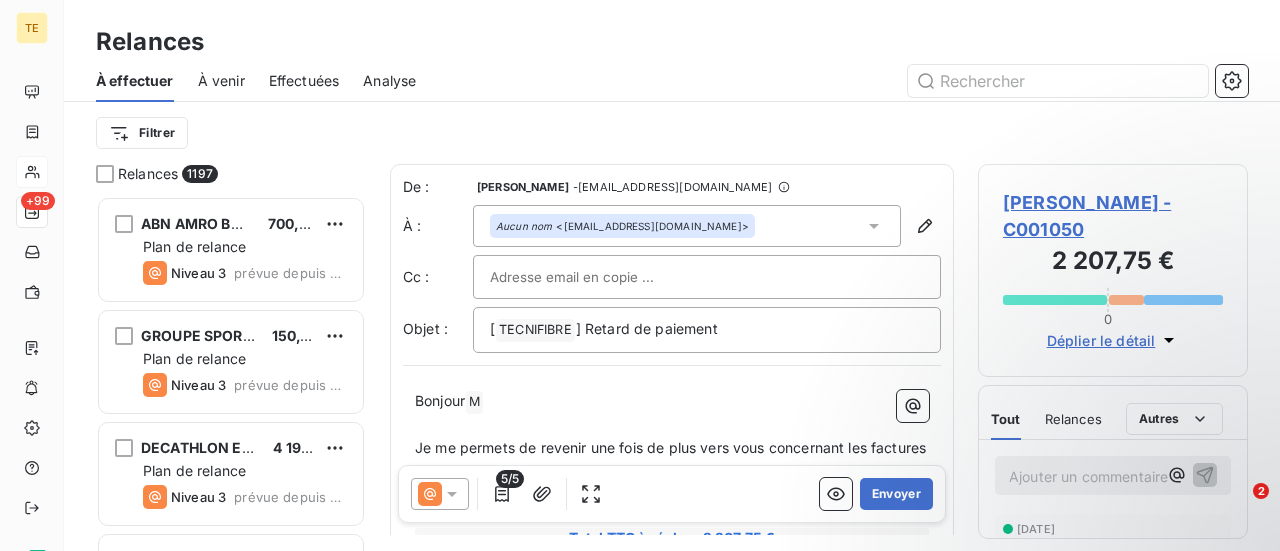 scroll, scrollTop: 16, scrollLeft: 16, axis: both 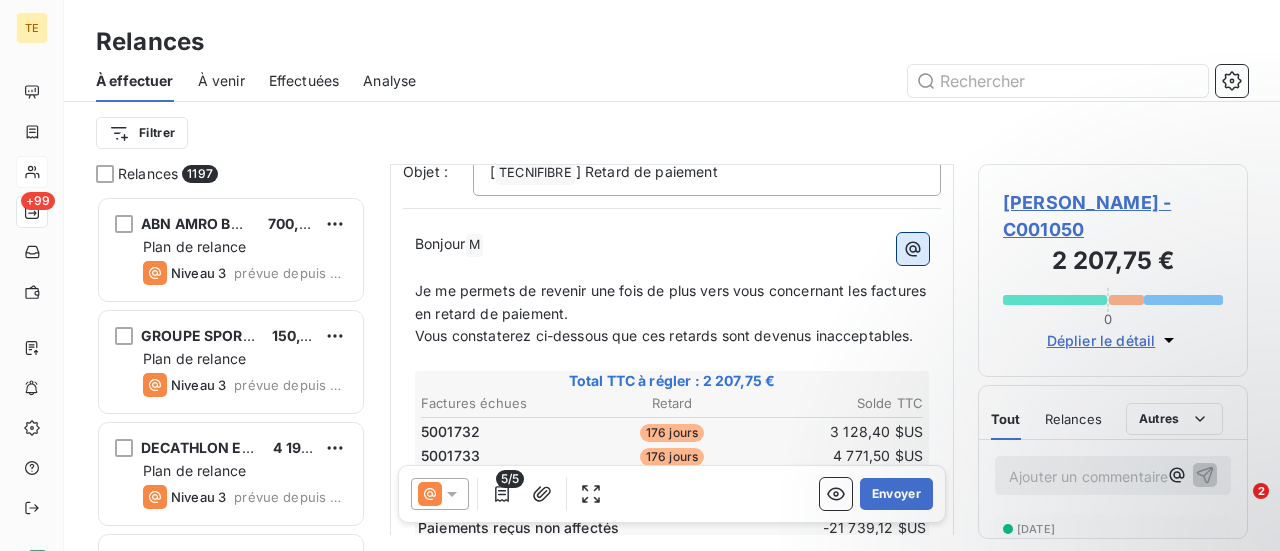 click 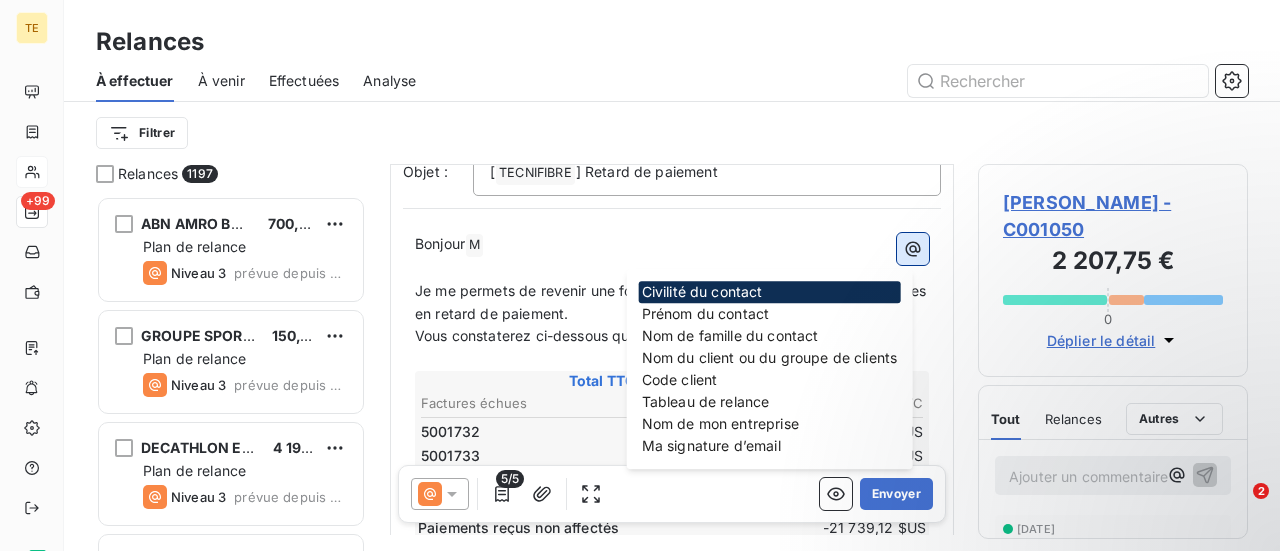 click 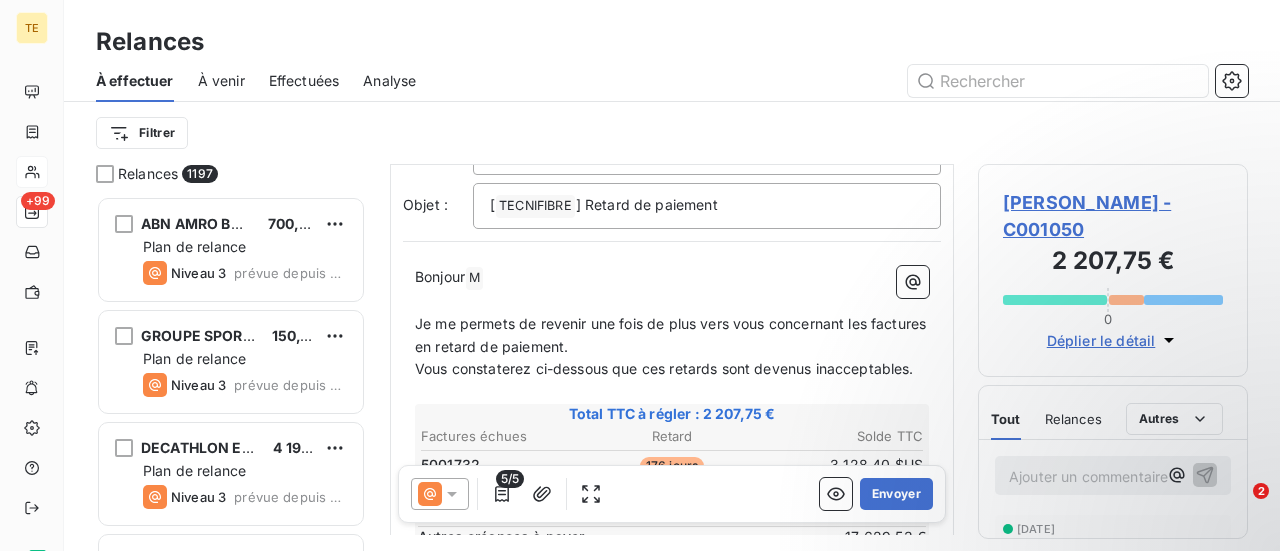 scroll, scrollTop: 122, scrollLeft: 0, axis: vertical 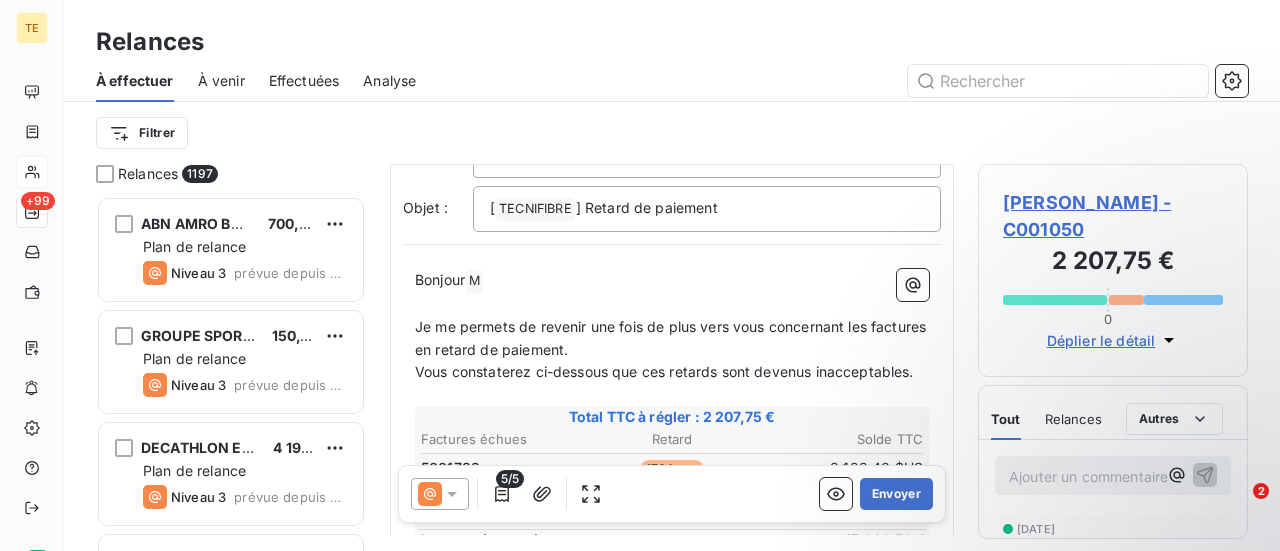 click on "[PERSON_NAME] - C001050" at bounding box center [1113, 216] 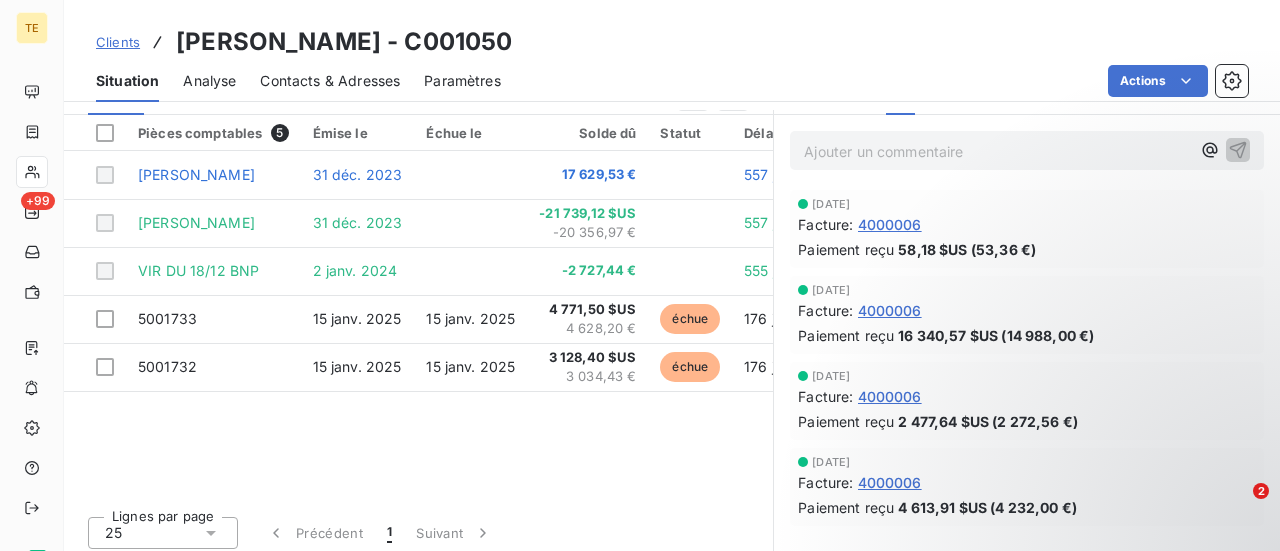 scroll, scrollTop: 521, scrollLeft: 0, axis: vertical 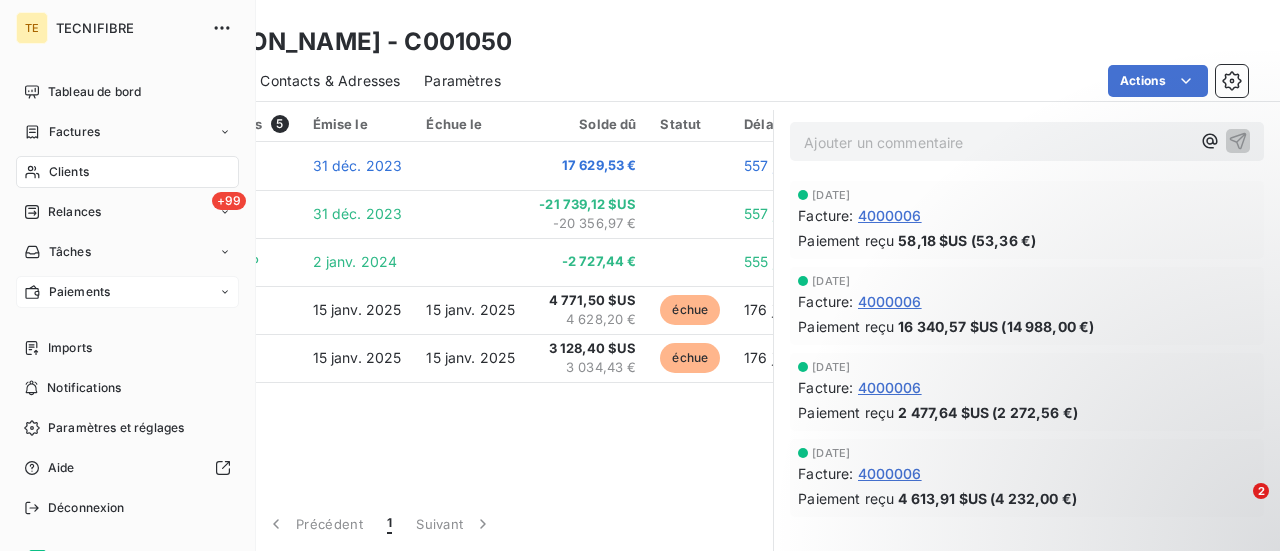 click on "Paiements" at bounding box center (79, 292) 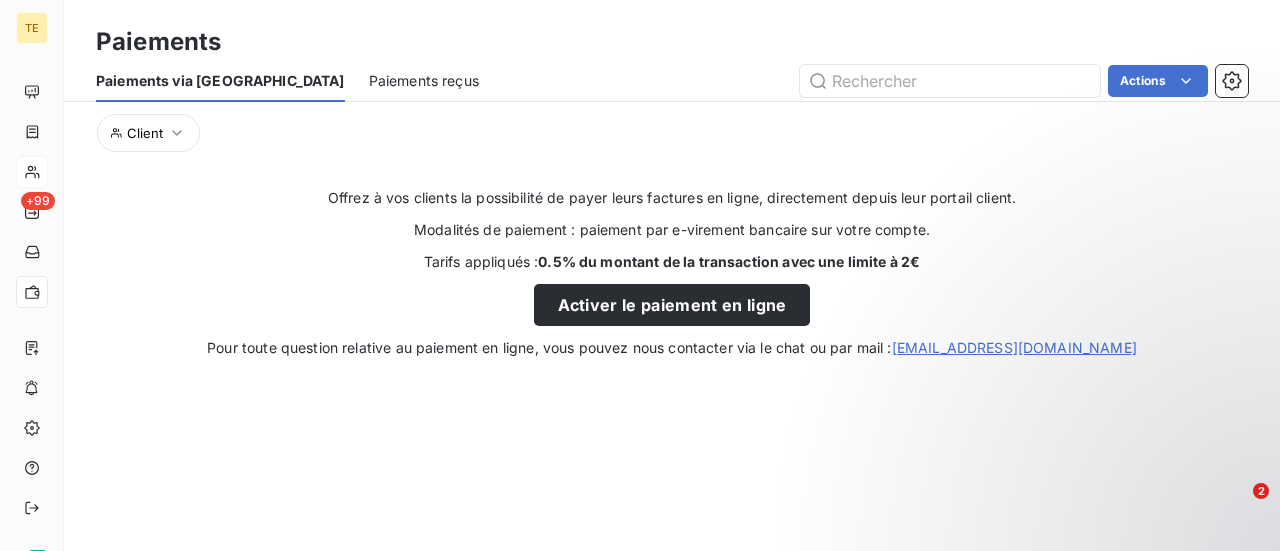 click on "Paiements reçus" at bounding box center (424, 81) 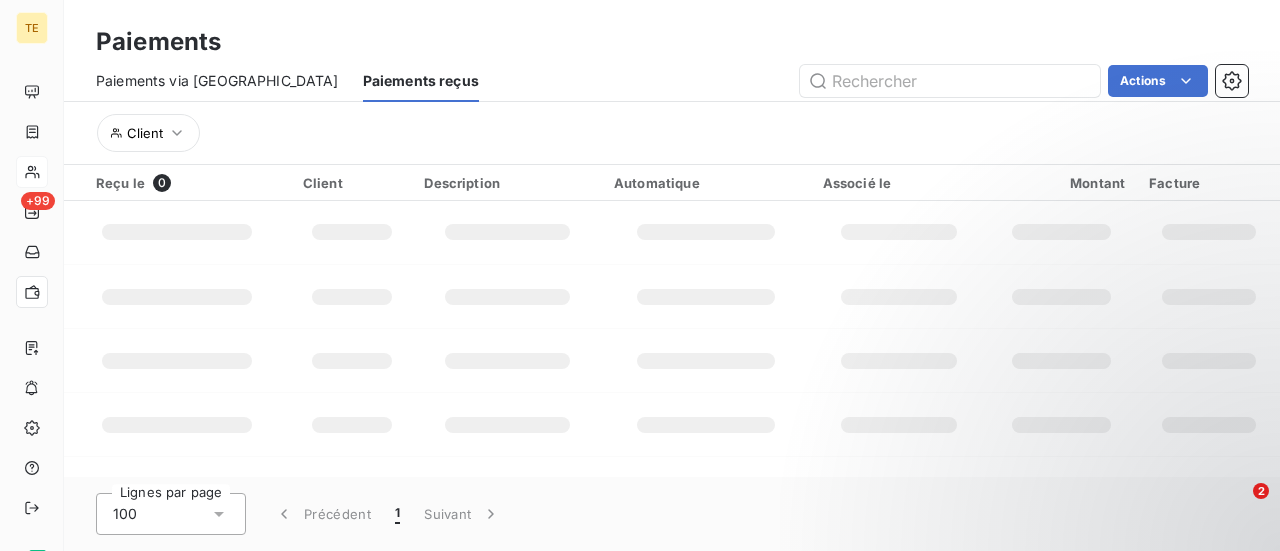 click on "Paiements via [GEOGRAPHIC_DATA]" at bounding box center [217, 81] 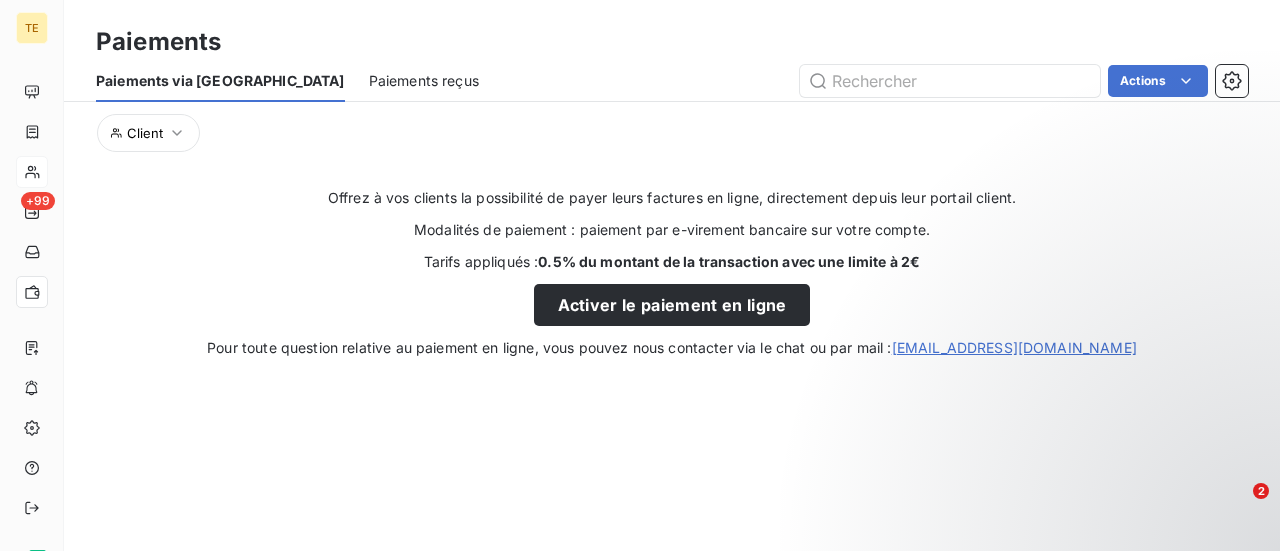 click on "Paiements reçus" at bounding box center [424, 81] 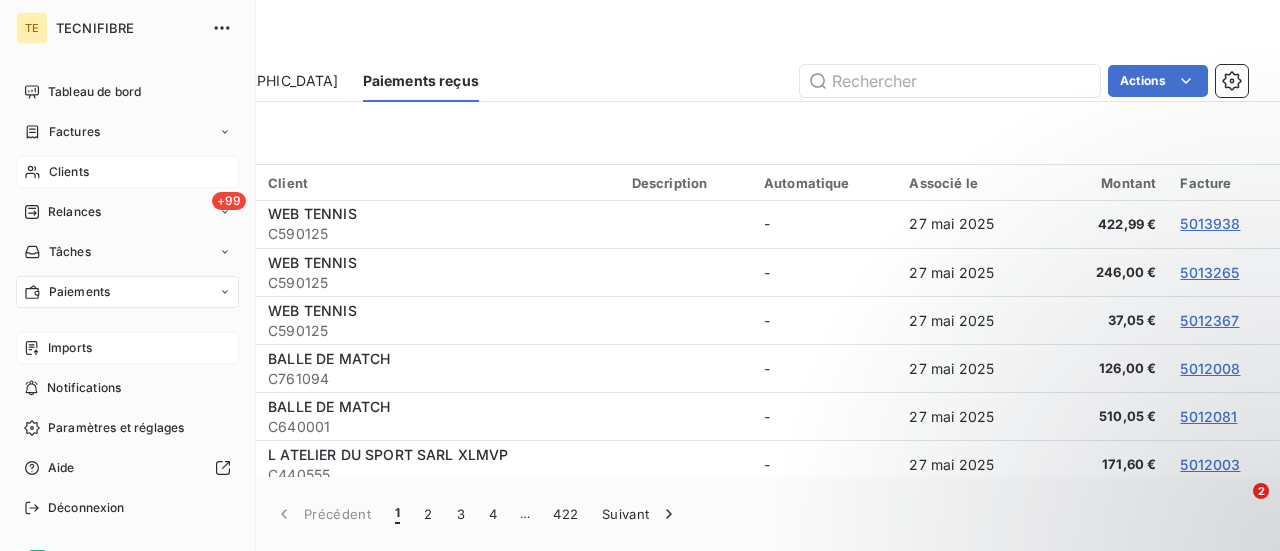 click on "Imports" at bounding box center [127, 348] 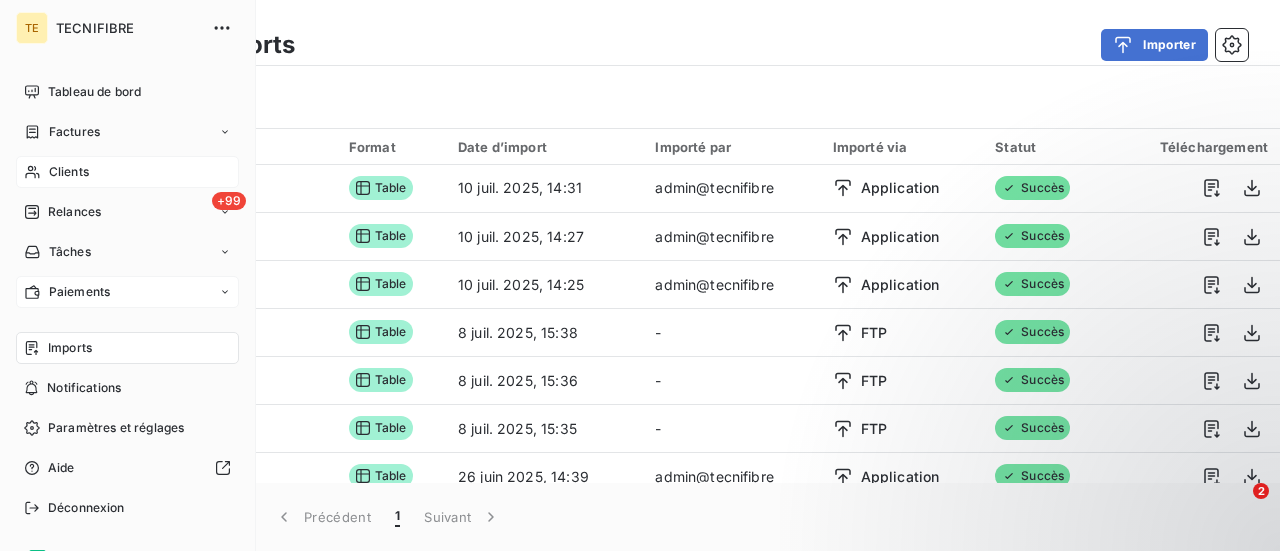 click on "Clients" at bounding box center [127, 172] 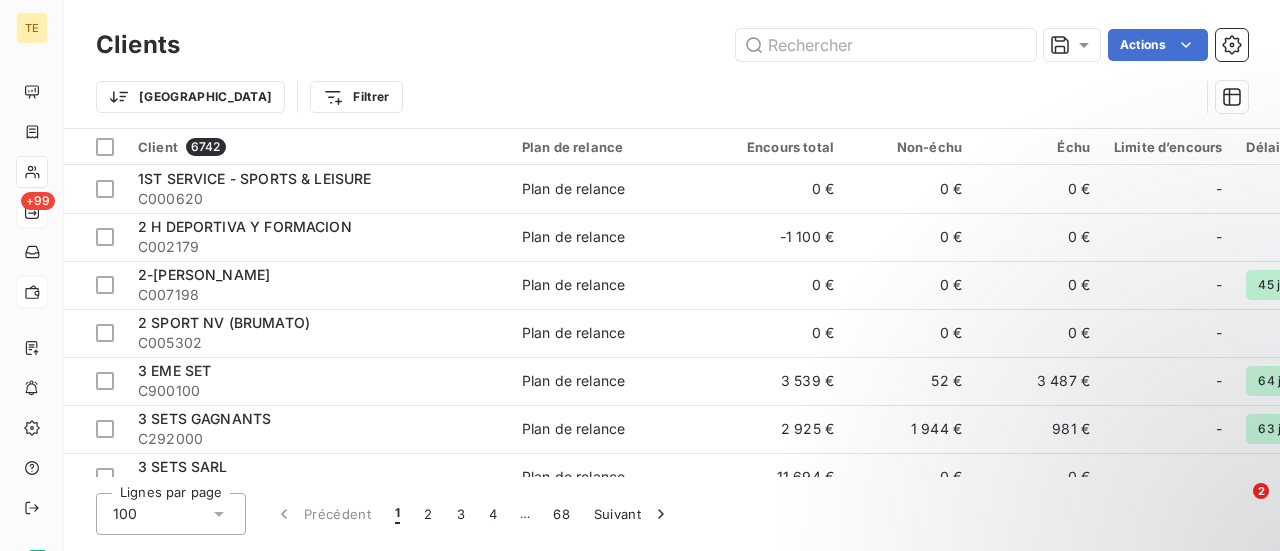 scroll, scrollTop: 60, scrollLeft: 0, axis: vertical 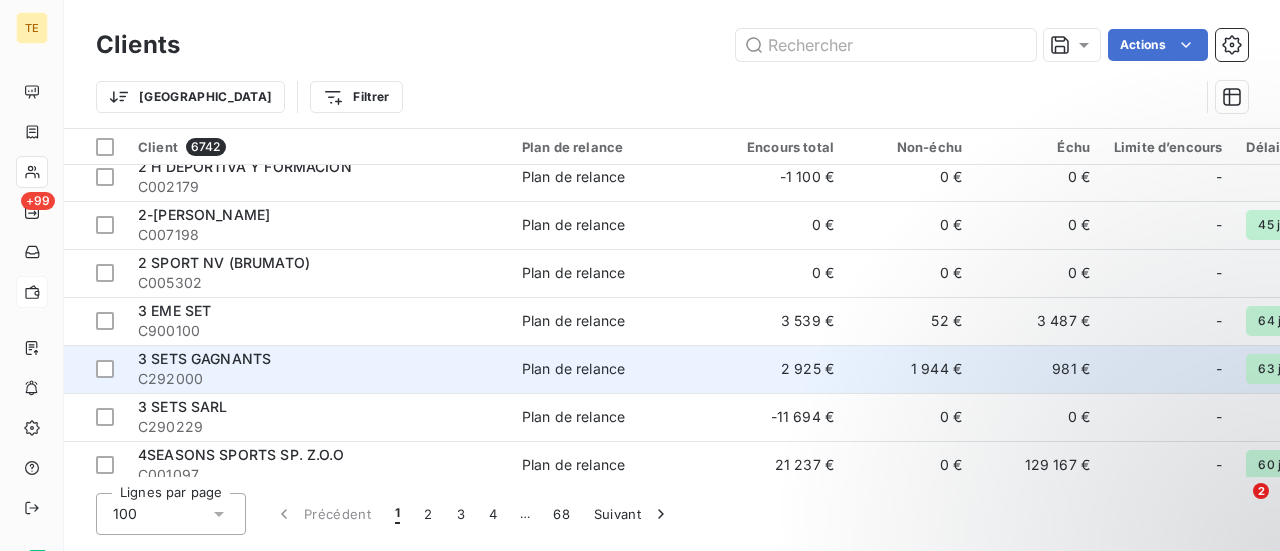 click on "3 SETS GAGNANTS" at bounding box center [204, 358] 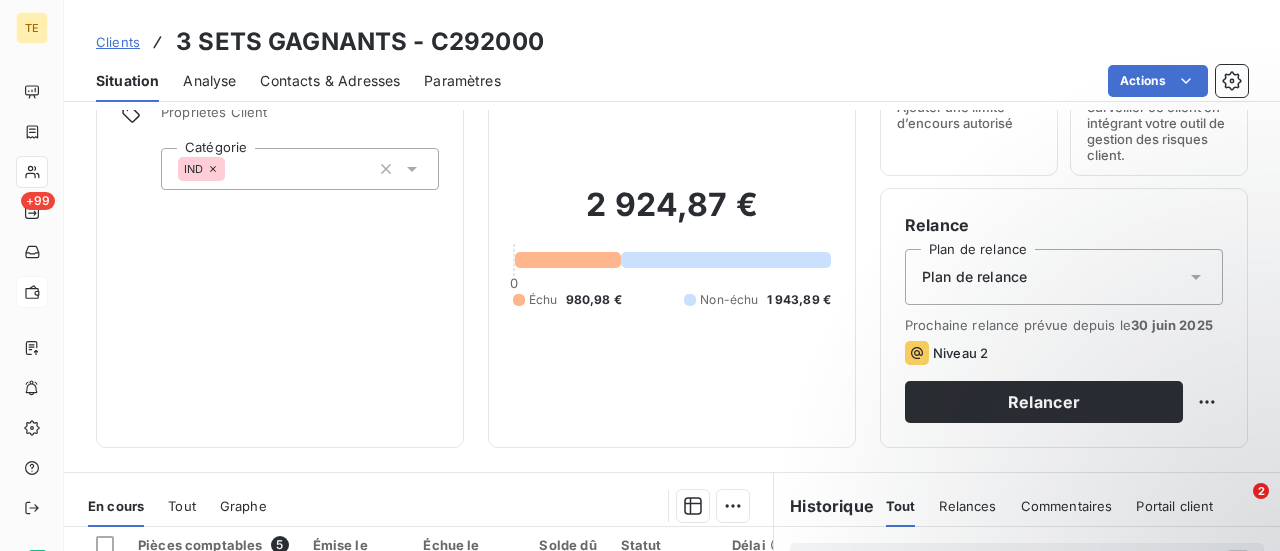 scroll, scrollTop: 0, scrollLeft: 0, axis: both 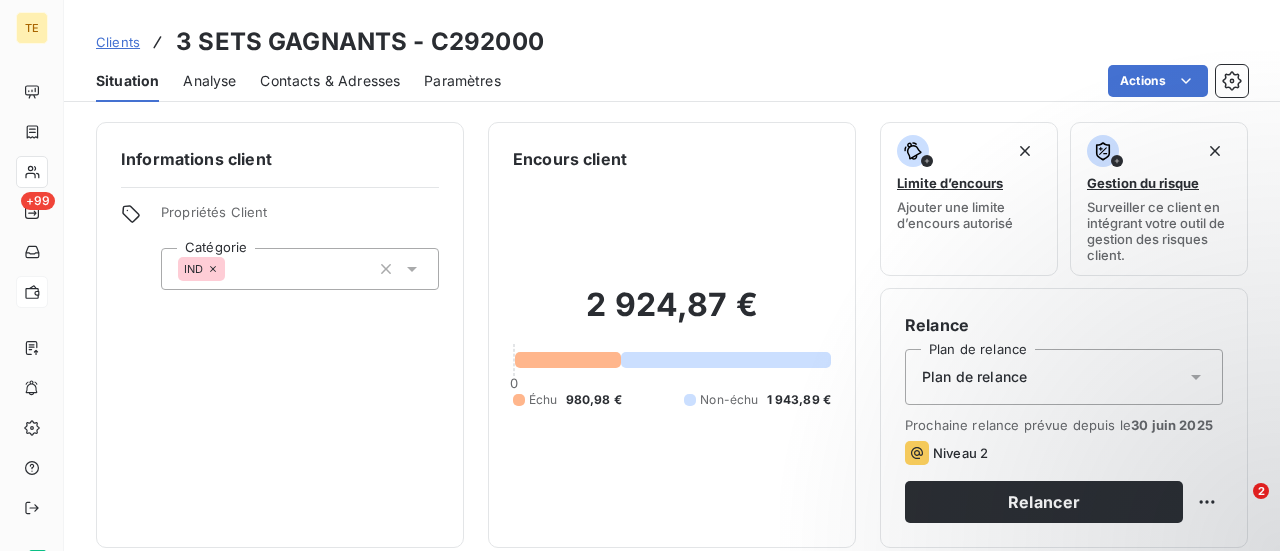 click on "Contacts & Adresses" at bounding box center (330, 81) 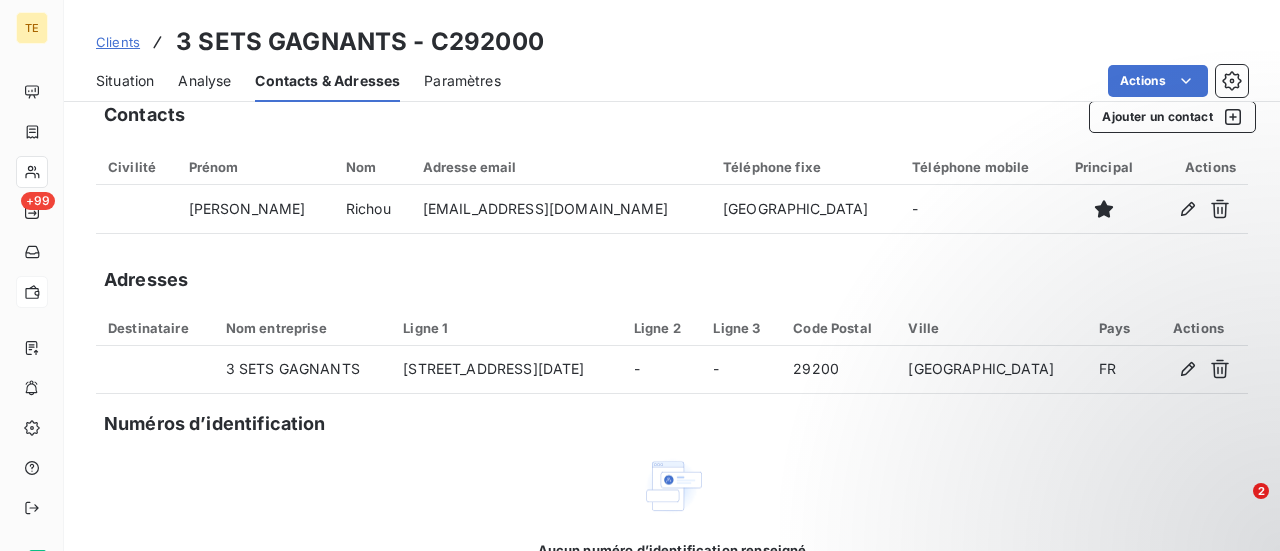 scroll, scrollTop: 0, scrollLeft: 0, axis: both 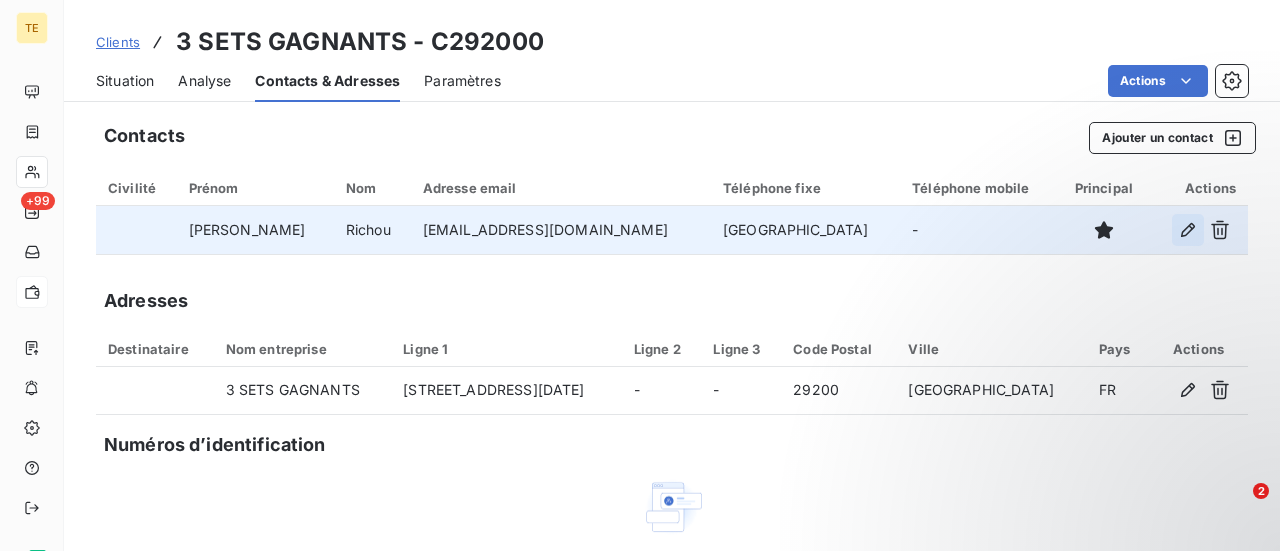 click 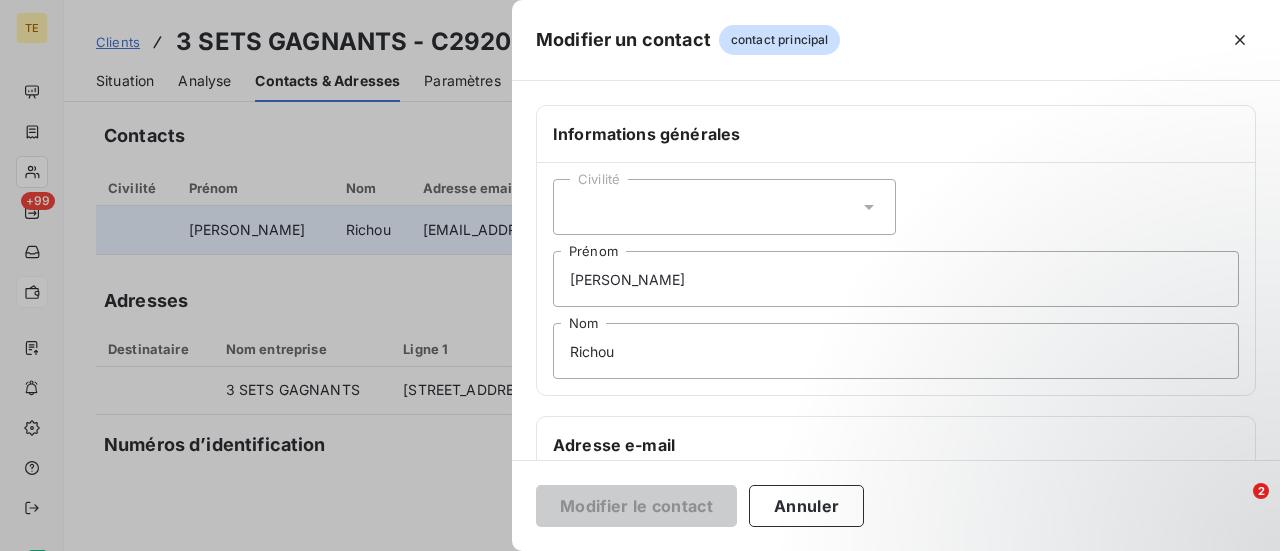 click on "Civilité" at bounding box center (724, 207) 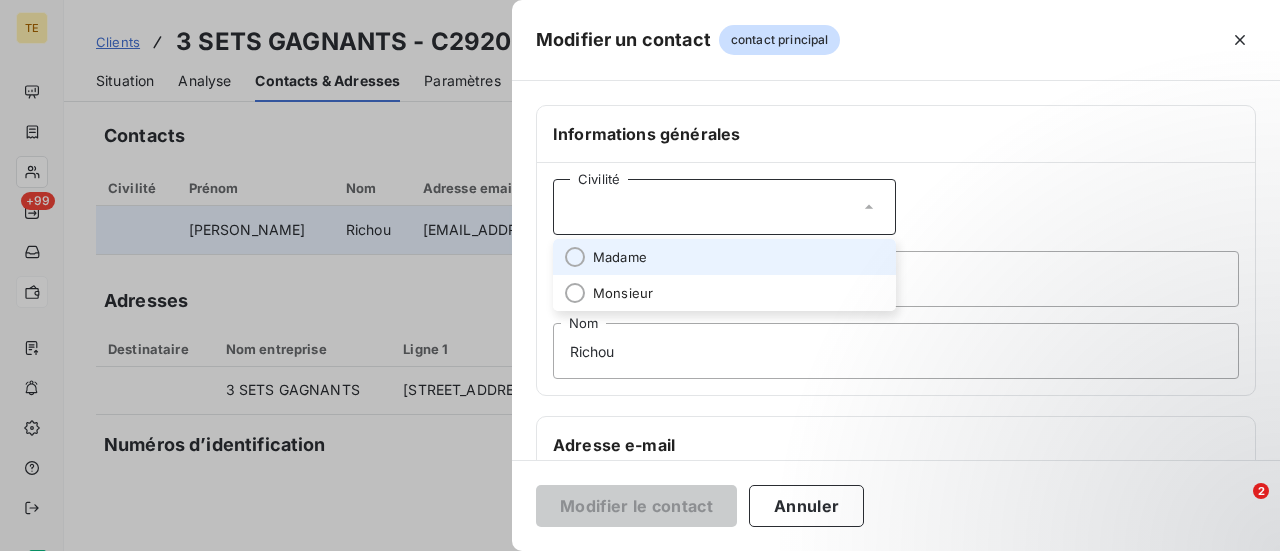 click on "Civilité Madame Monsieur [PERSON_NAME]" at bounding box center (896, 279) 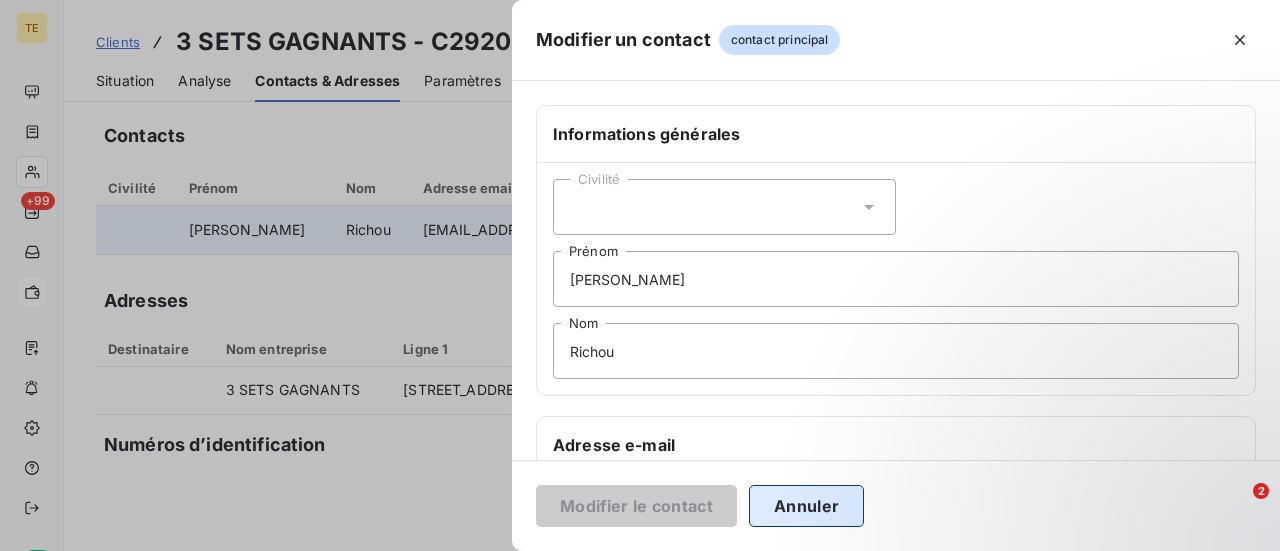 click on "Annuler" at bounding box center [806, 506] 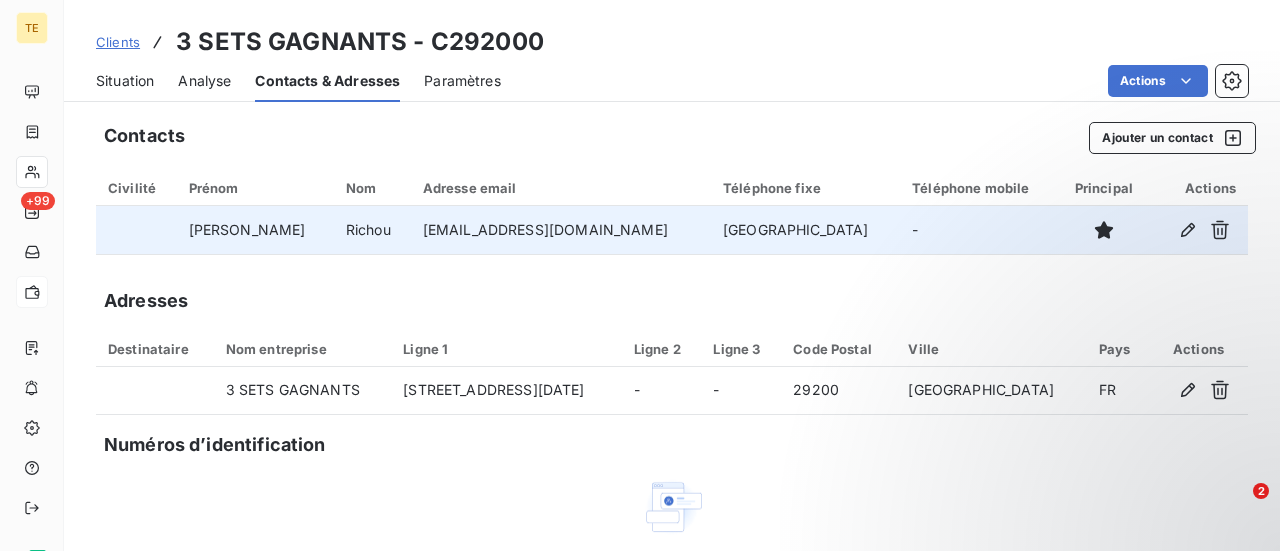 click on "Paramètres" at bounding box center [462, 81] 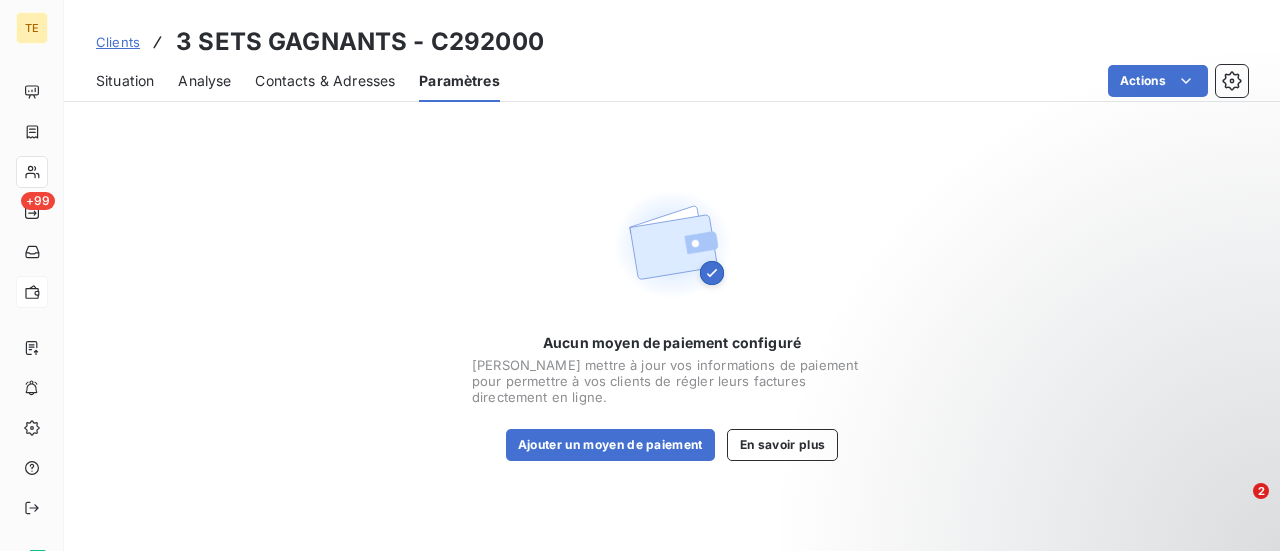 click on "Contacts & Adresses" at bounding box center [325, 81] 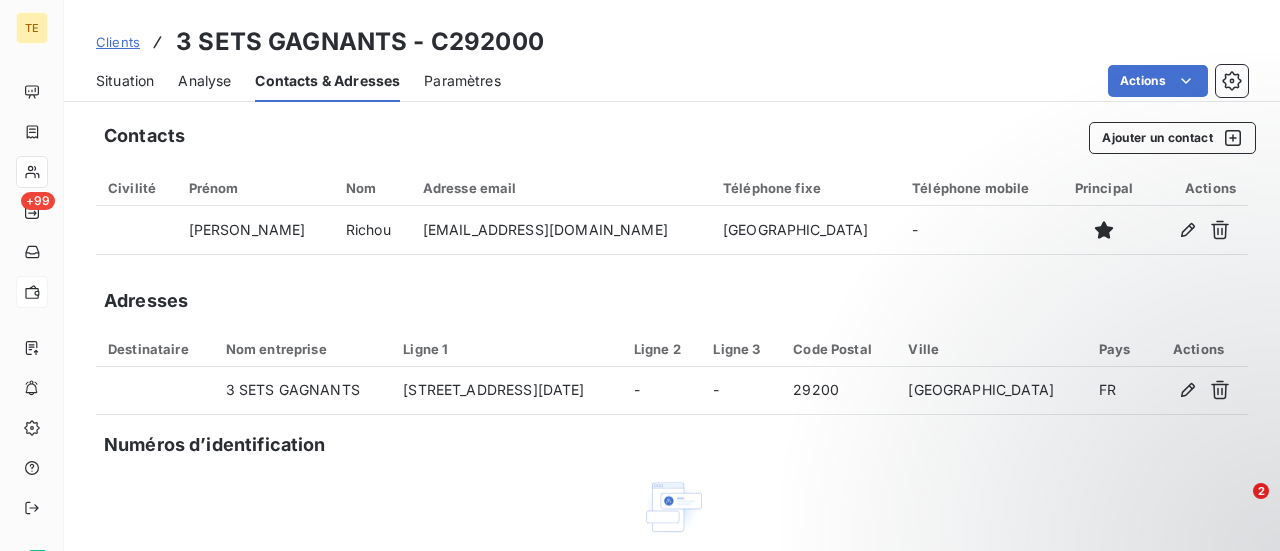 scroll, scrollTop: 0, scrollLeft: 0, axis: both 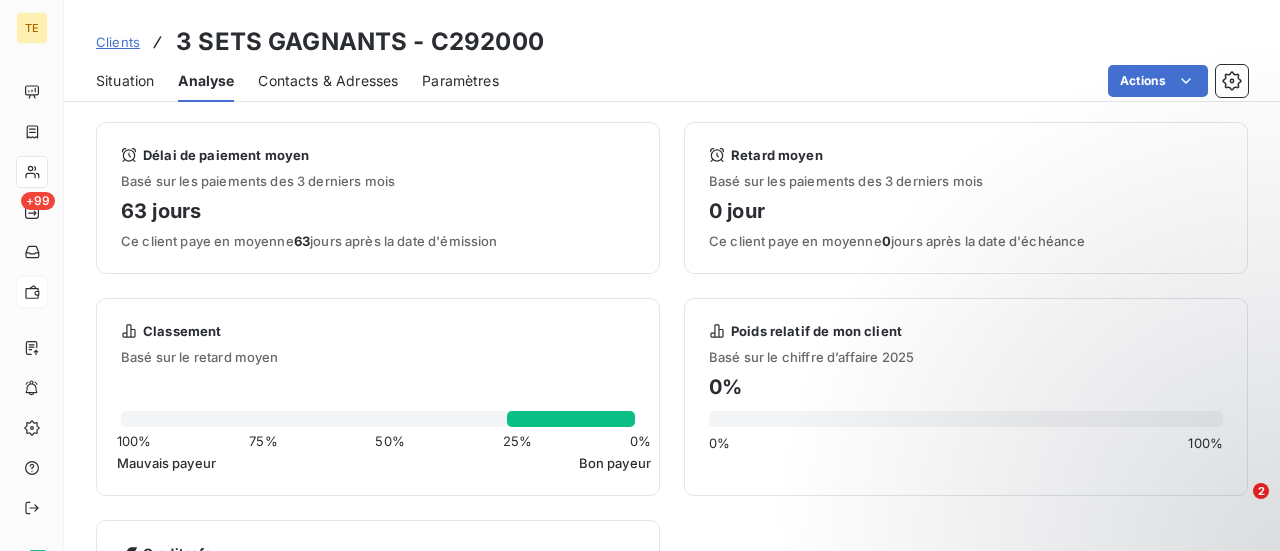 click on "Situation" at bounding box center [125, 81] 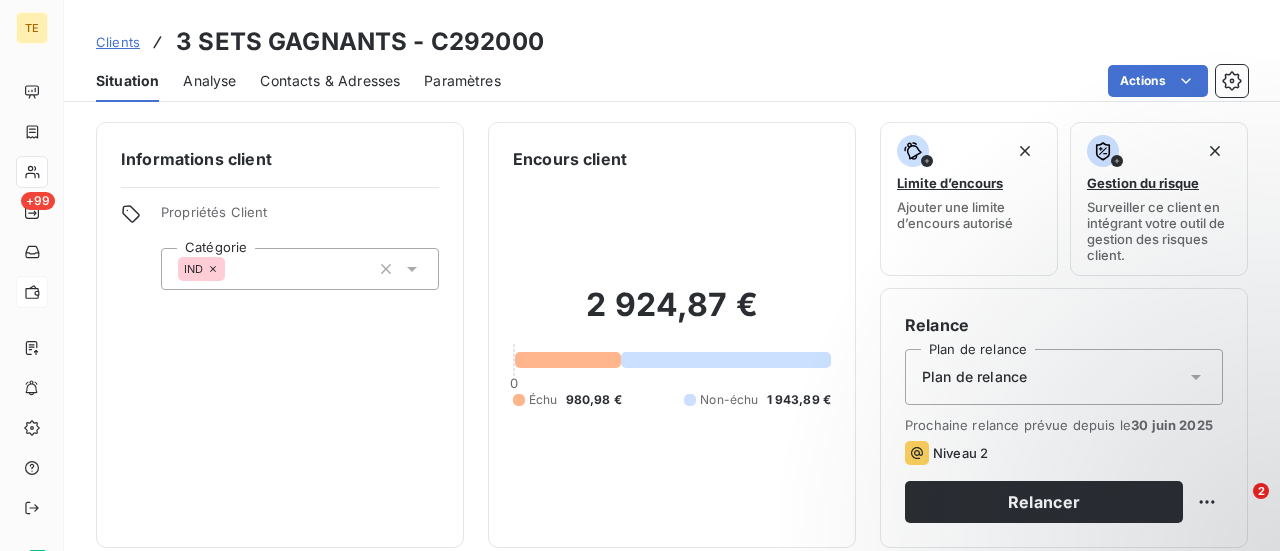 click on "Contacts & Adresses" at bounding box center (330, 81) 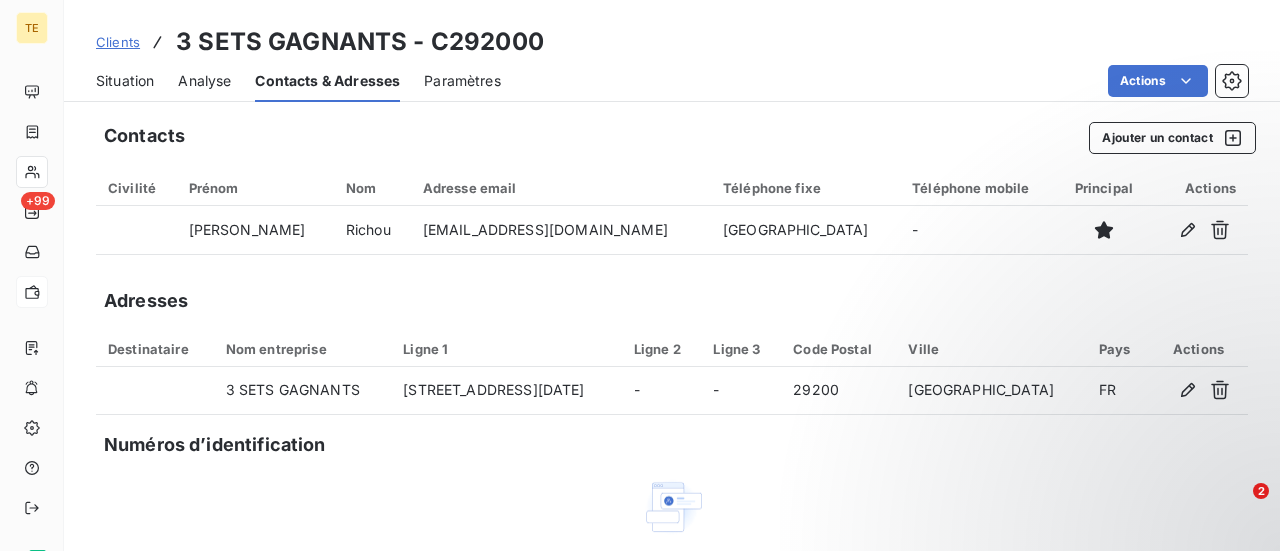 click on "Paramètres" at bounding box center [462, 81] 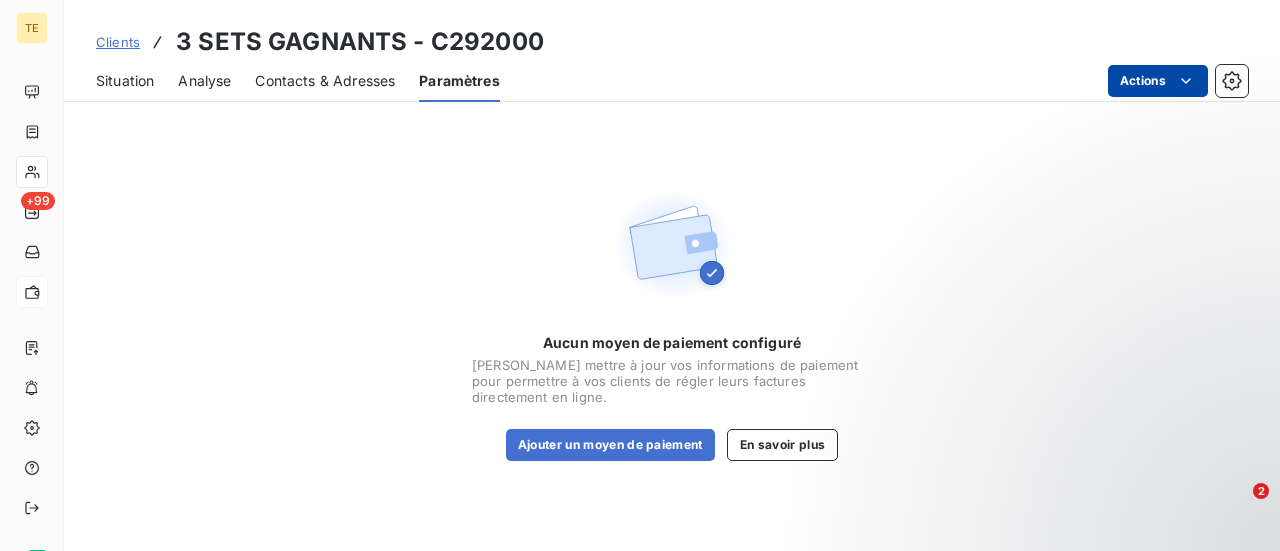 click on "TE +99 Clients 3 SETS GAGNANTS - C292000 Situation Analyse Contacts & Adresses Paramètres Actions Aucun moyen de paiement configuré Veuillez mettre à jour vos informations de paiement pour permettre à vos clients de régler leurs factures directement en ligne. Ajouter un moyen de paiement En savoir plus
2" at bounding box center (640, 275) 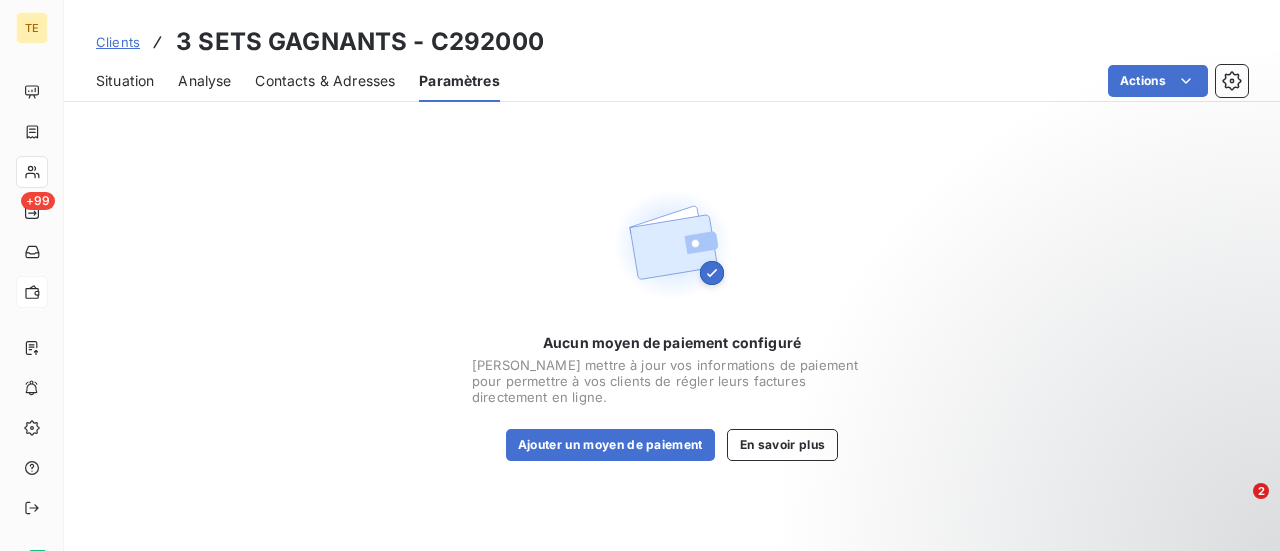 click on "TE +99 Clients 3 SETS GAGNANTS - C292000 Situation Analyse Contacts & Adresses Paramètres Actions Aucun moyen de paiement configuré Veuillez mettre à jour vos informations de paiement pour permettre à vos clients de régler leurs factures directement en ligne. Ajouter un moyen de paiement En savoir plus
2" at bounding box center [640, 275] 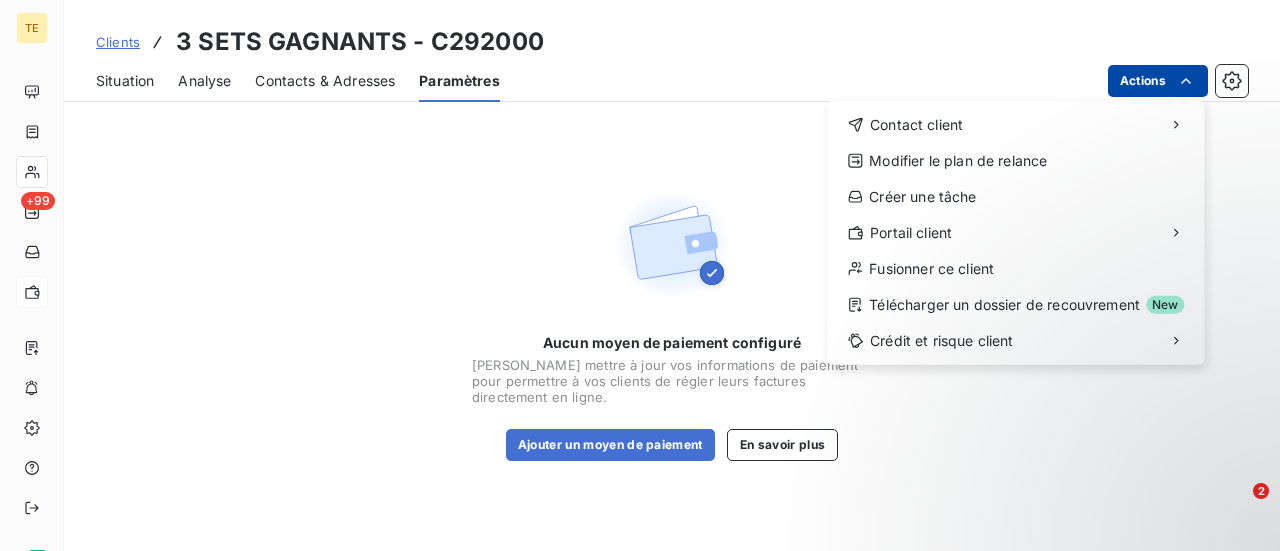 click on "TE +99 Clients 3 SETS GAGNANTS - C292000 Situation Analyse Contacts & Adresses Paramètres Actions Contact client Modifier le plan de relance Créer une tâche Portail client Fusionner ce client Télécharger un dossier de recouvrement New Crédit et risque client Aucun moyen de paiement configuré Veuillez mettre à jour vos informations de paiement pour permettre à vos clients de régler leurs factures directement en ligne. Ajouter un moyen de paiement En savoir plus
2" at bounding box center (640, 275) 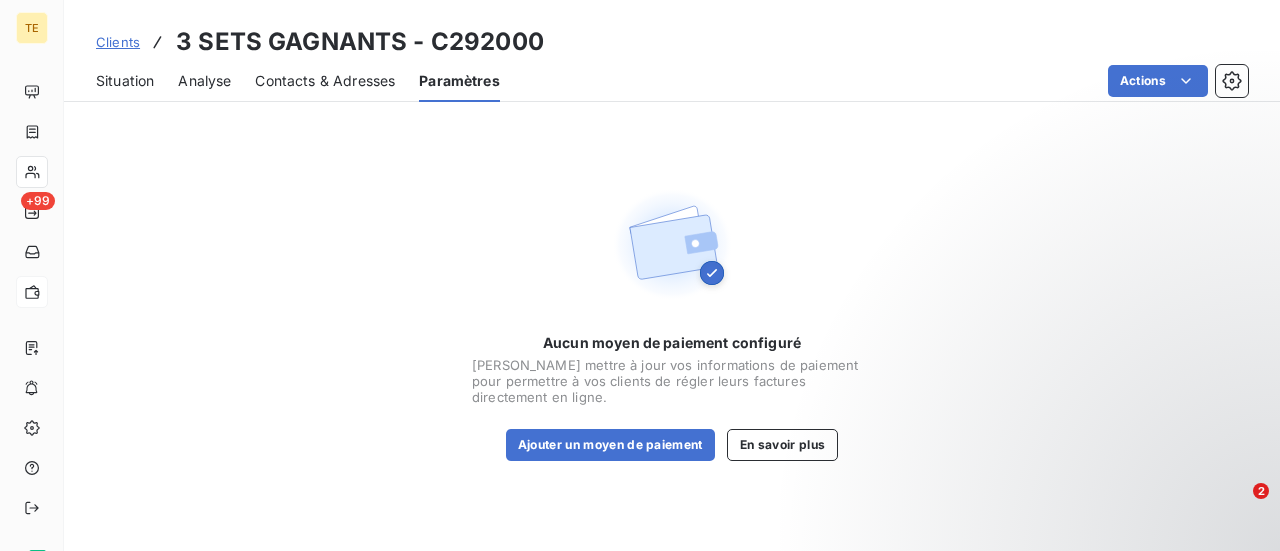 click on "TE +99 Clients 3 SETS GAGNANTS - C292000 Situation Analyse Contacts & Adresses Paramètres Actions Aucun moyen de paiement configuré Veuillez mettre à jour vos informations de paiement pour permettre à vos clients de régler leurs factures directement en ligne. Ajouter un moyen de paiement En savoir plus
2" at bounding box center (640, 275) 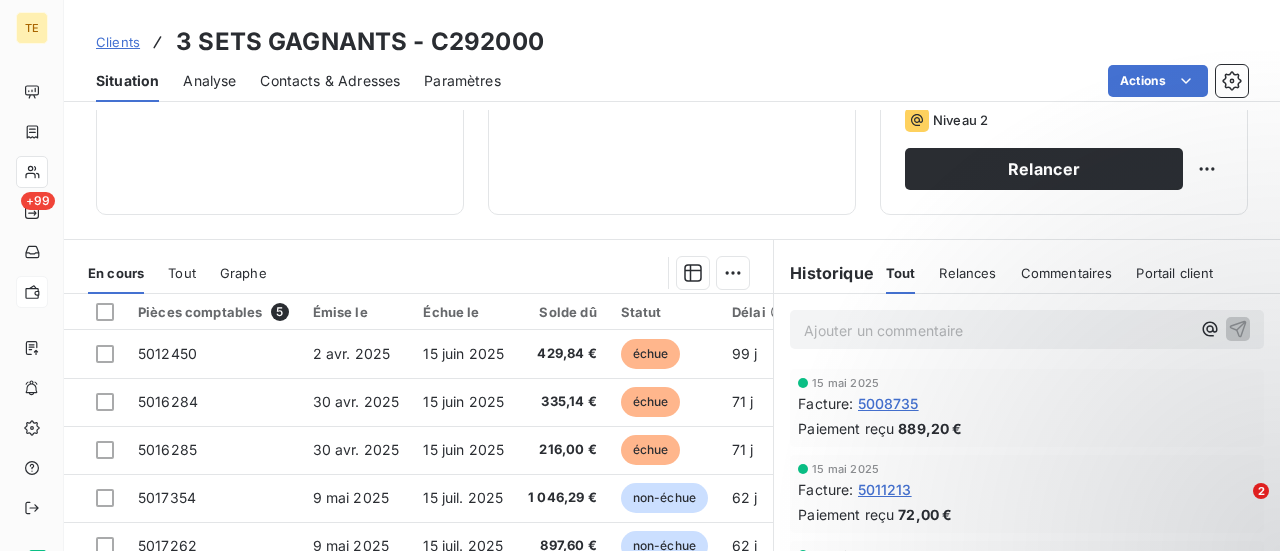 scroll, scrollTop: 521, scrollLeft: 0, axis: vertical 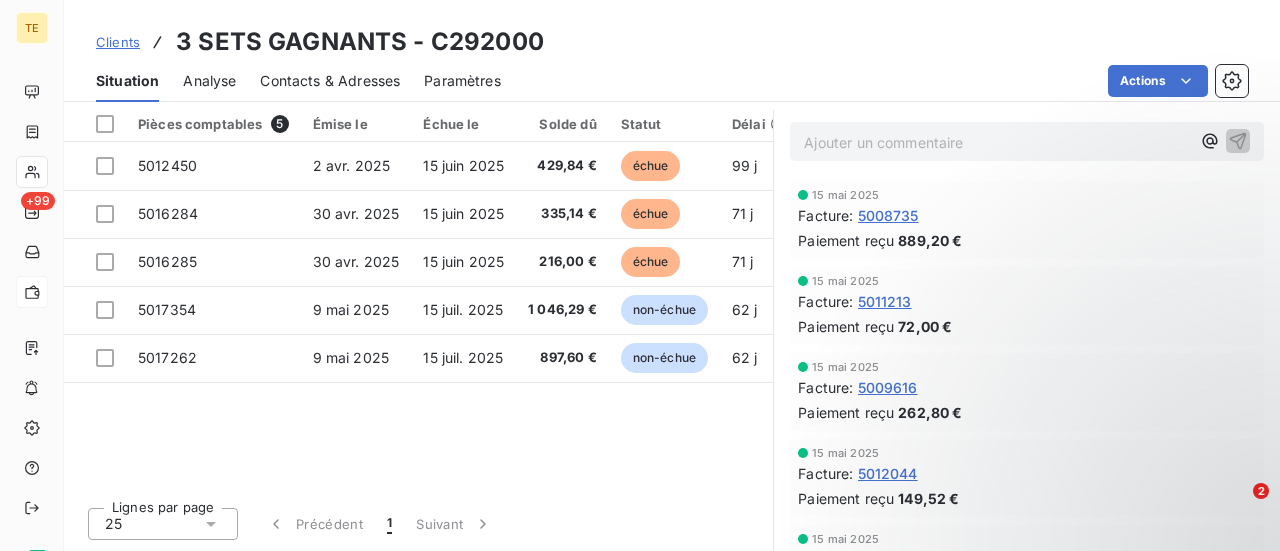 click on "Ajouter un commentaire ﻿" at bounding box center (997, 142) 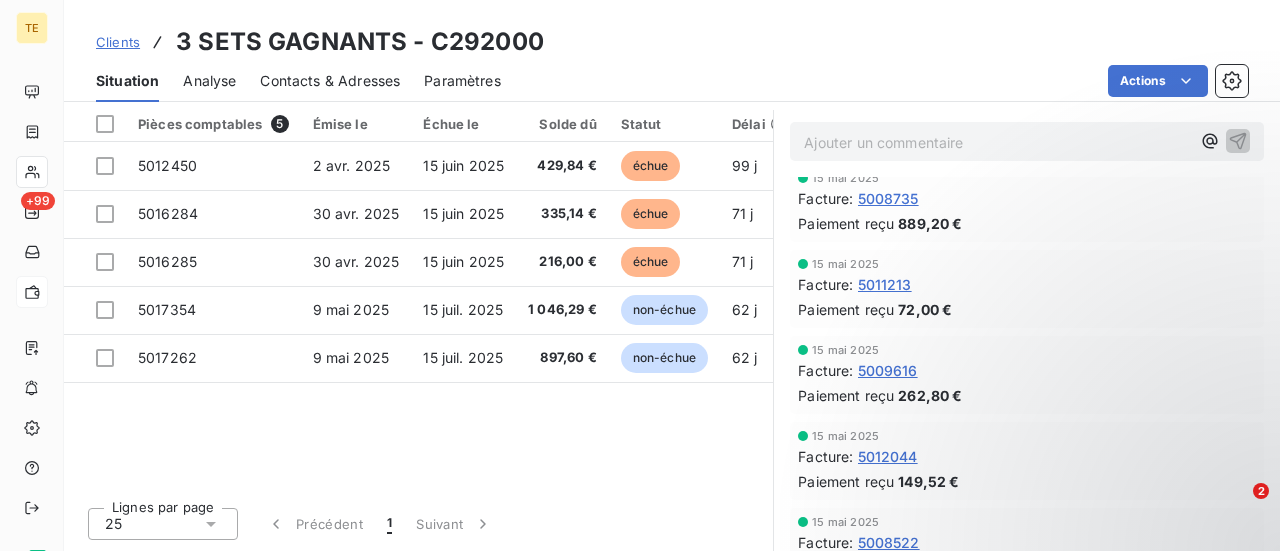 scroll, scrollTop: 0, scrollLeft: 0, axis: both 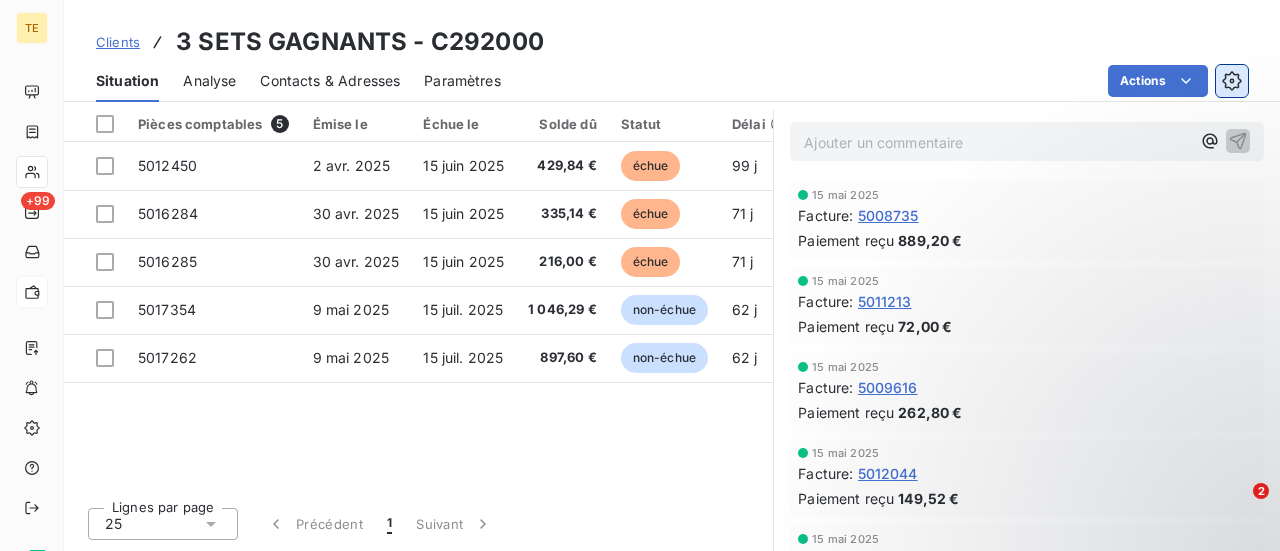 click at bounding box center [1232, 81] 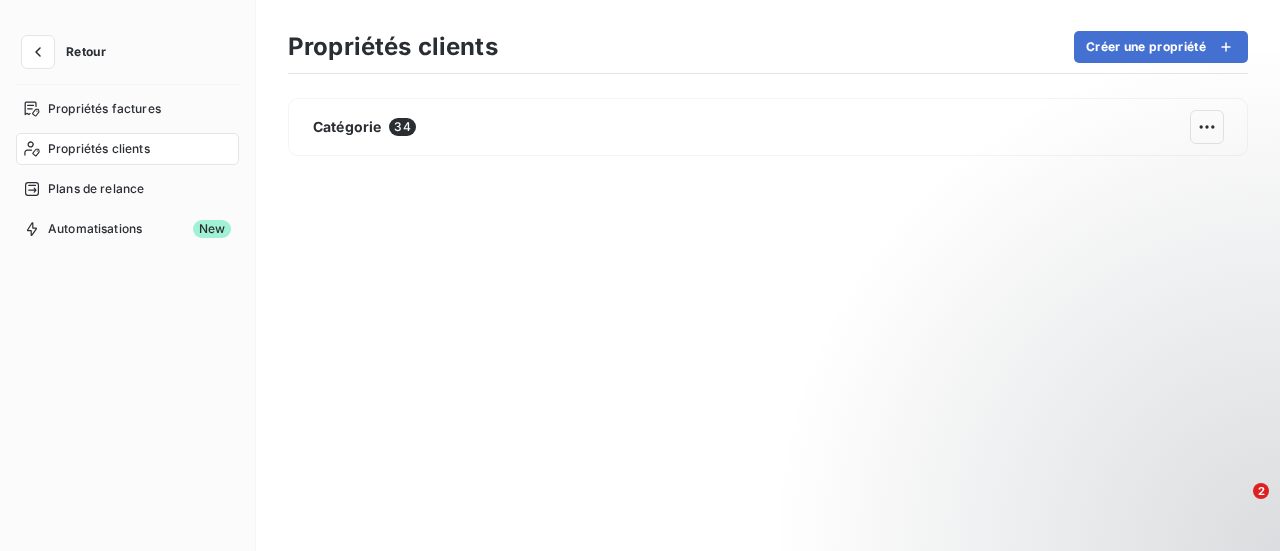 click on "Retour" at bounding box center (86, 52) 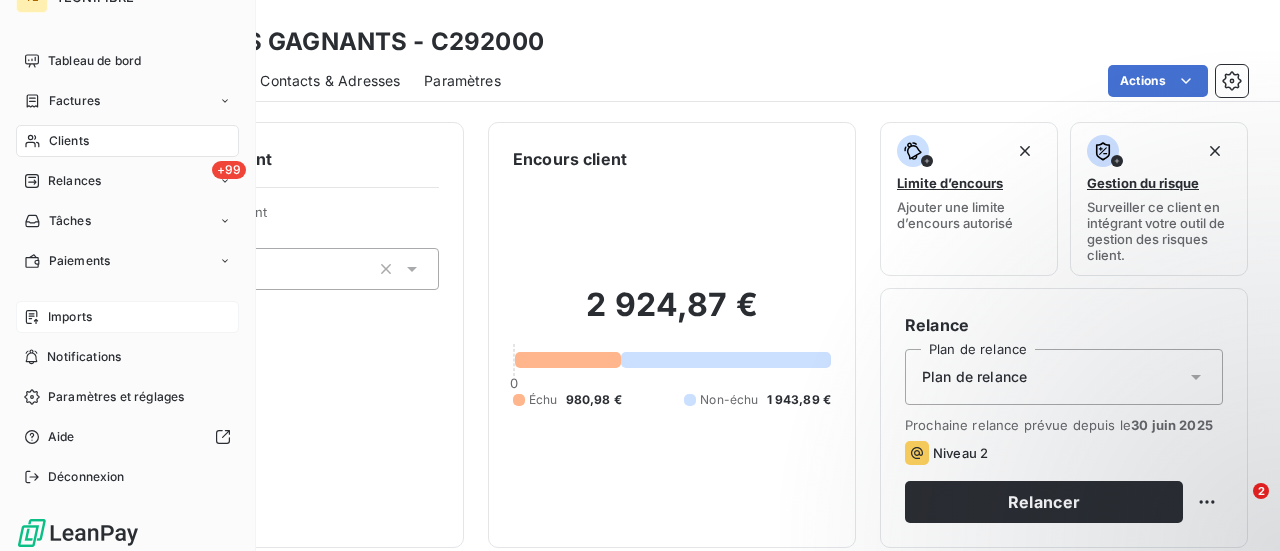 scroll, scrollTop: 32, scrollLeft: 0, axis: vertical 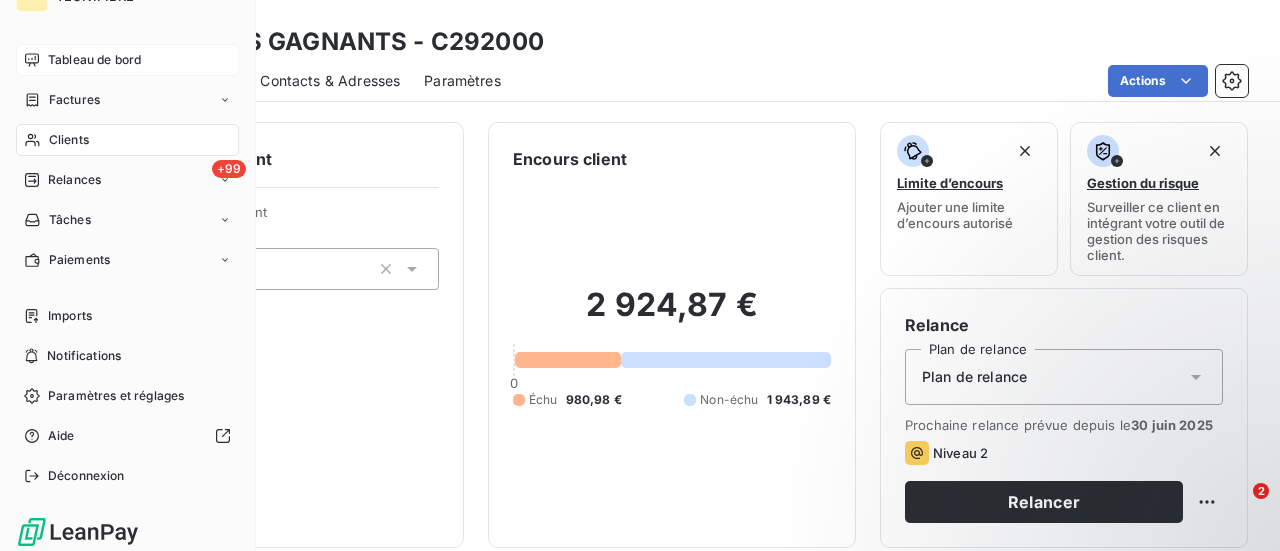 click on "Tableau de bord" at bounding box center (94, 60) 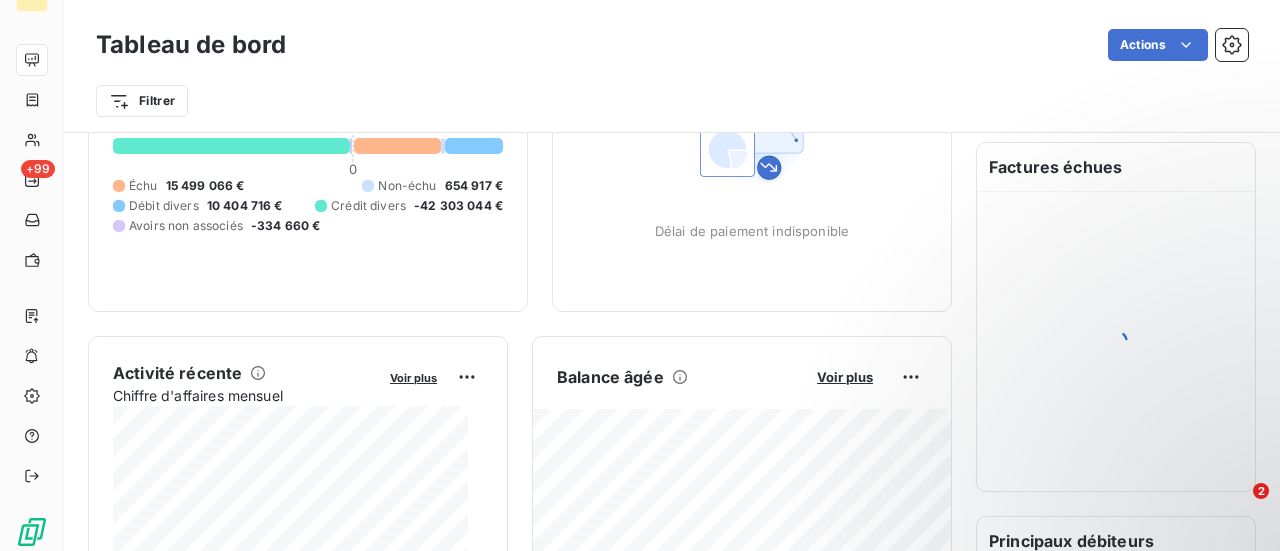 scroll, scrollTop: 185, scrollLeft: 0, axis: vertical 